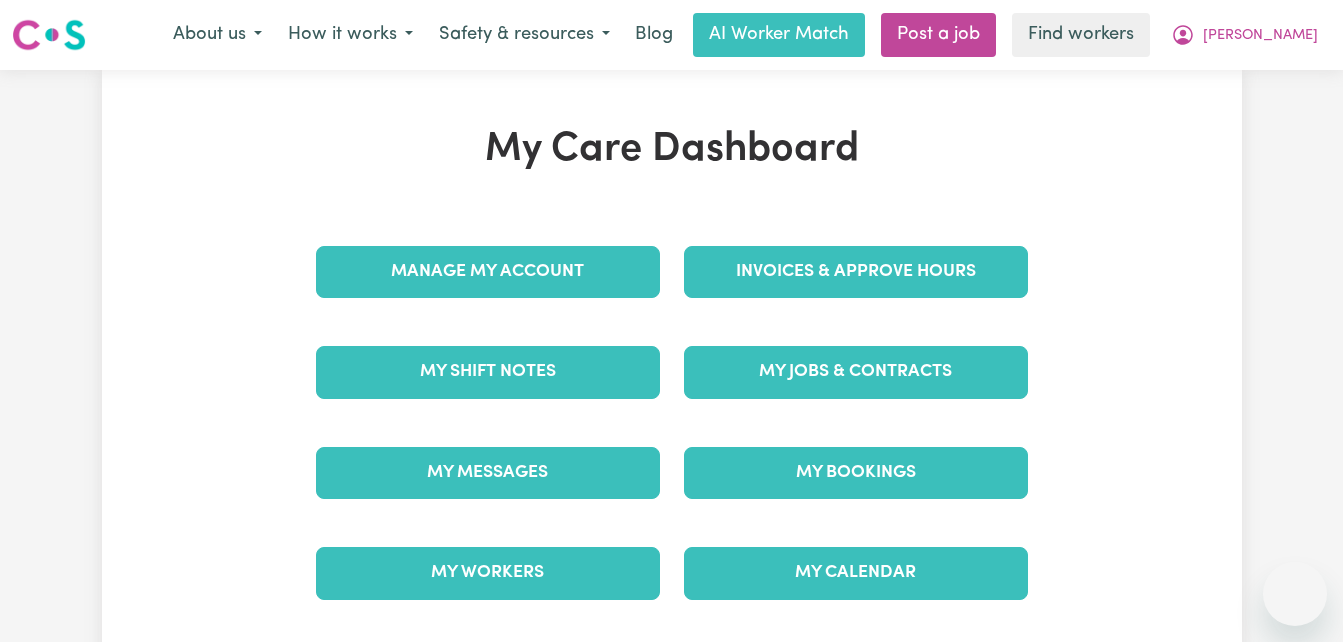 scroll, scrollTop: 0, scrollLeft: 0, axis: both 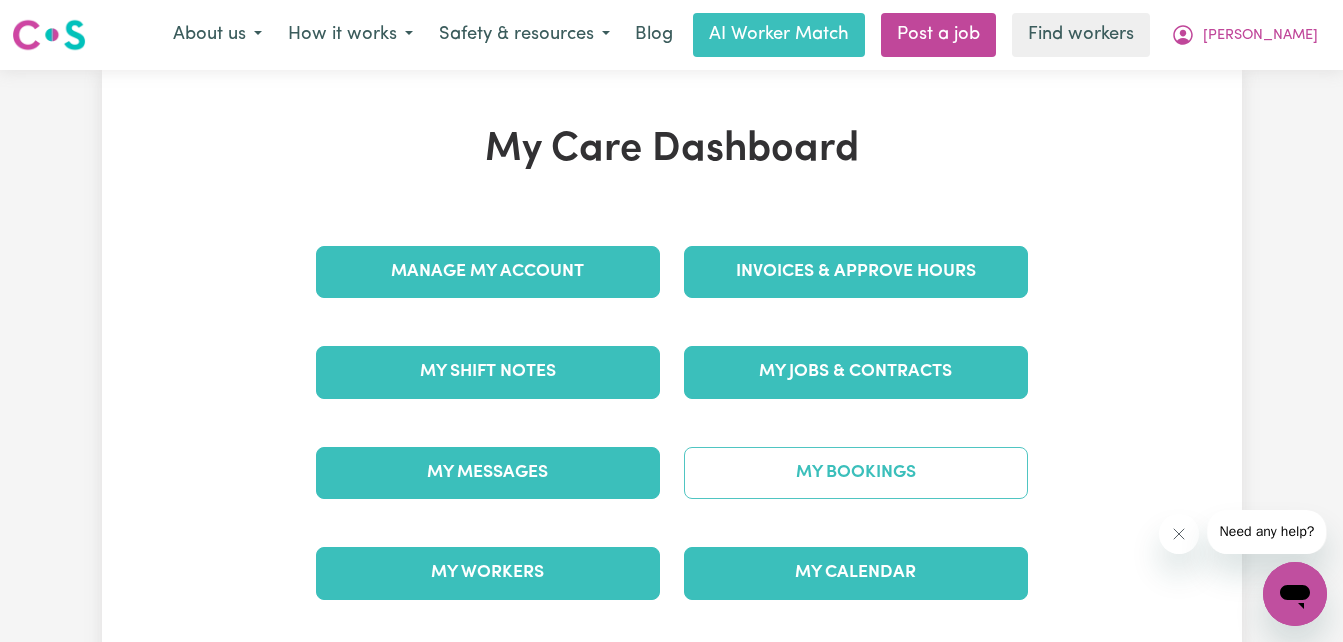 click on "My Bookings" at bounding box center (856, 473) 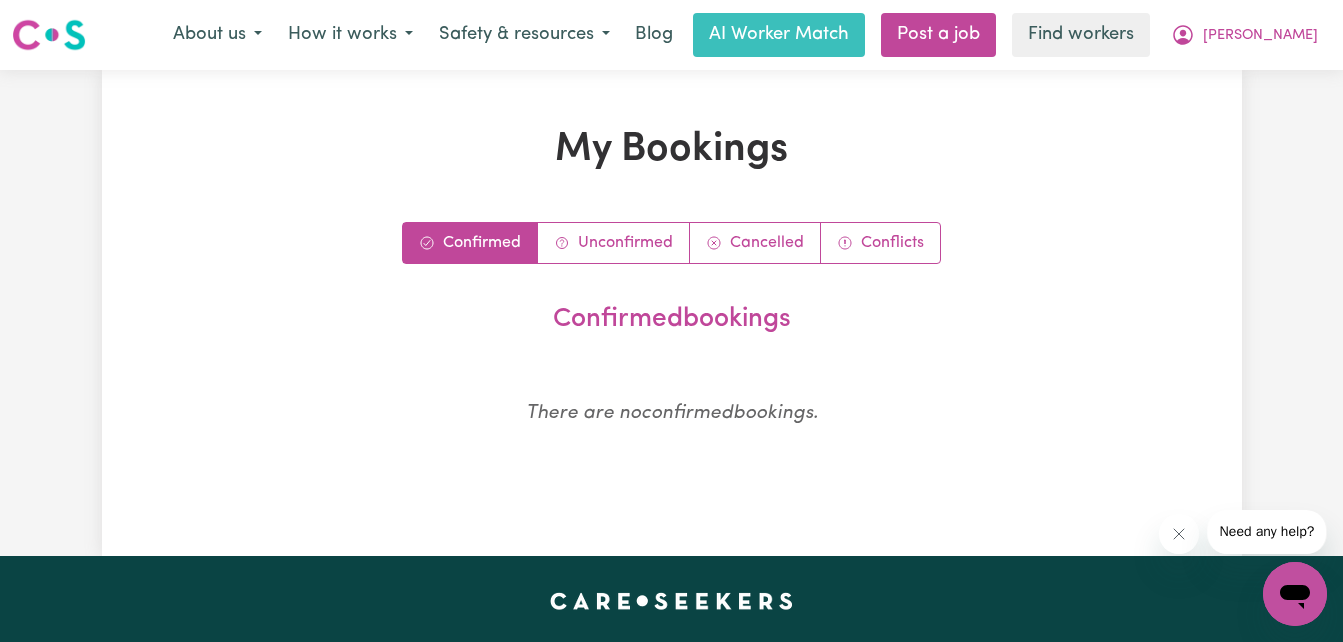 click on "My Bookings Confirmed Unconfirmed Cancelled Conflicts confirmed  bookings There are no  confirmed  bookings." at bounding box center (672, 313) 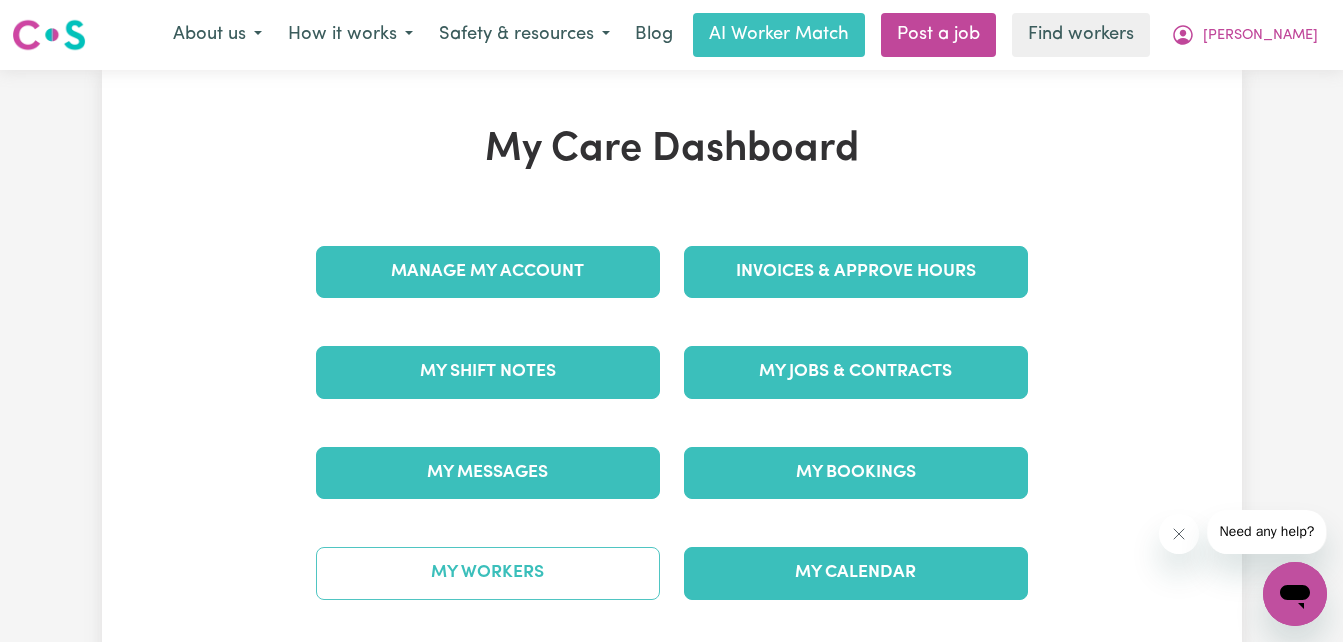 click on "My Workers" at bounding box center (488, 573) 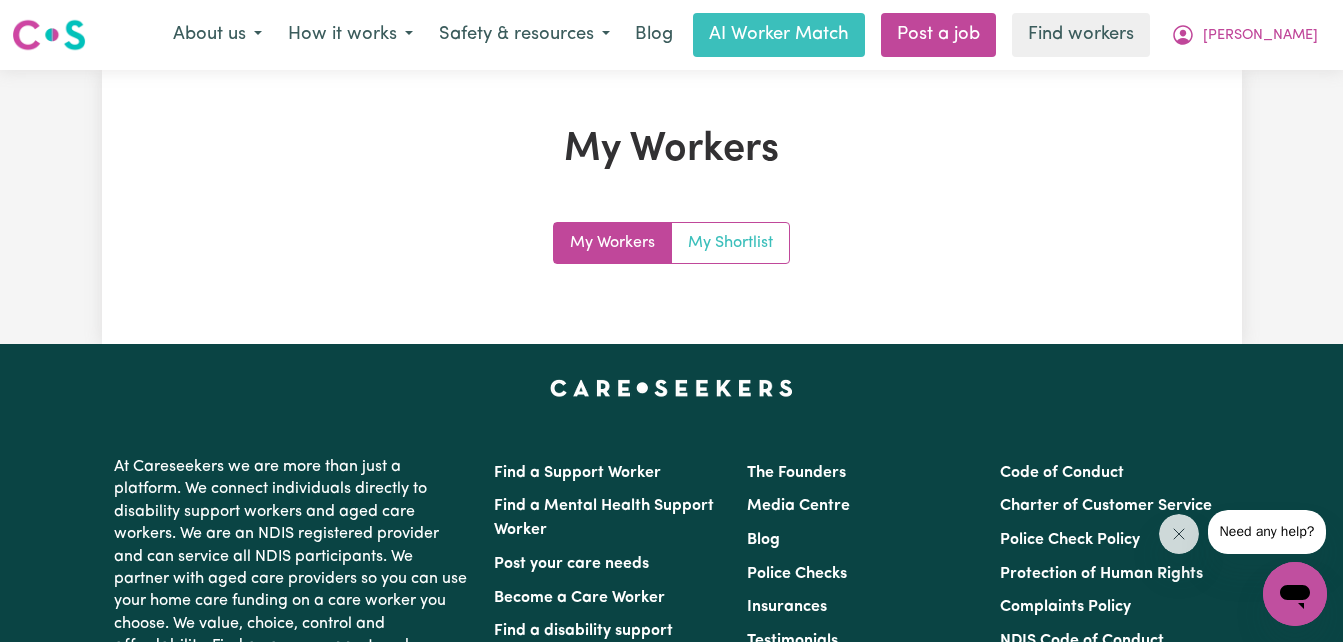 click on "My Shortlist" at bounding box center [730, 243] 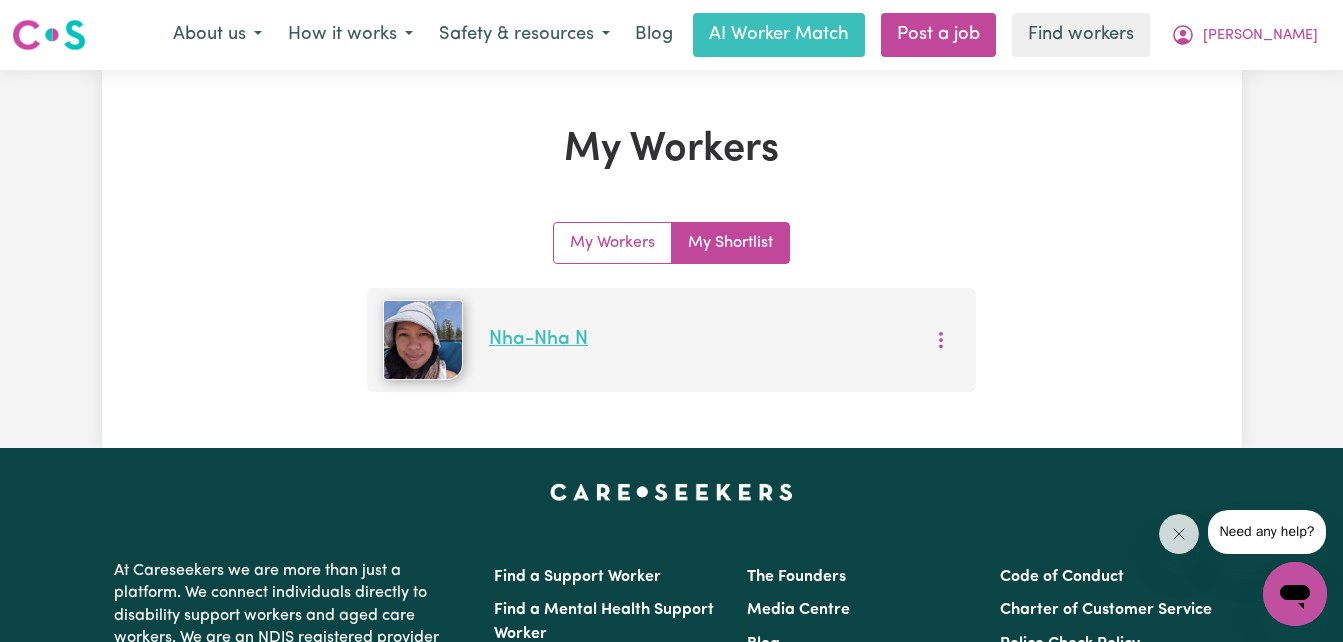 click on "Nha-[GEOGRAPHIC_DATA]" at bounding box center [538, 339] 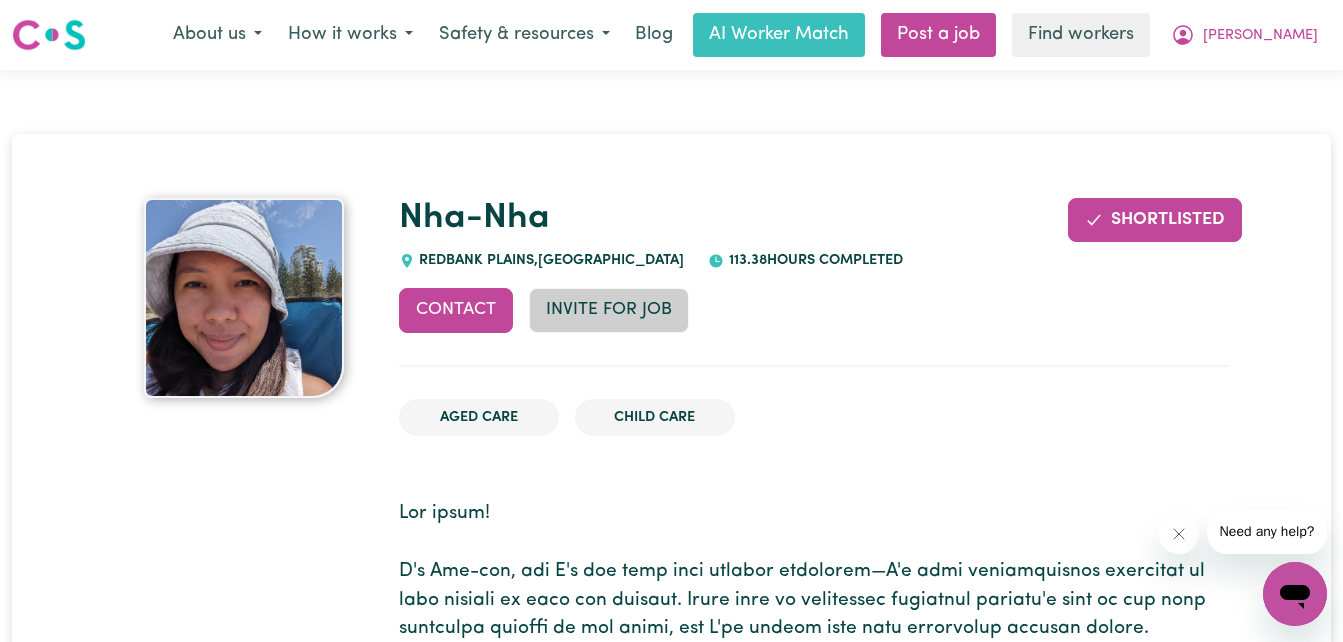click on "Invite for Job" at bounding box center (609, 310) 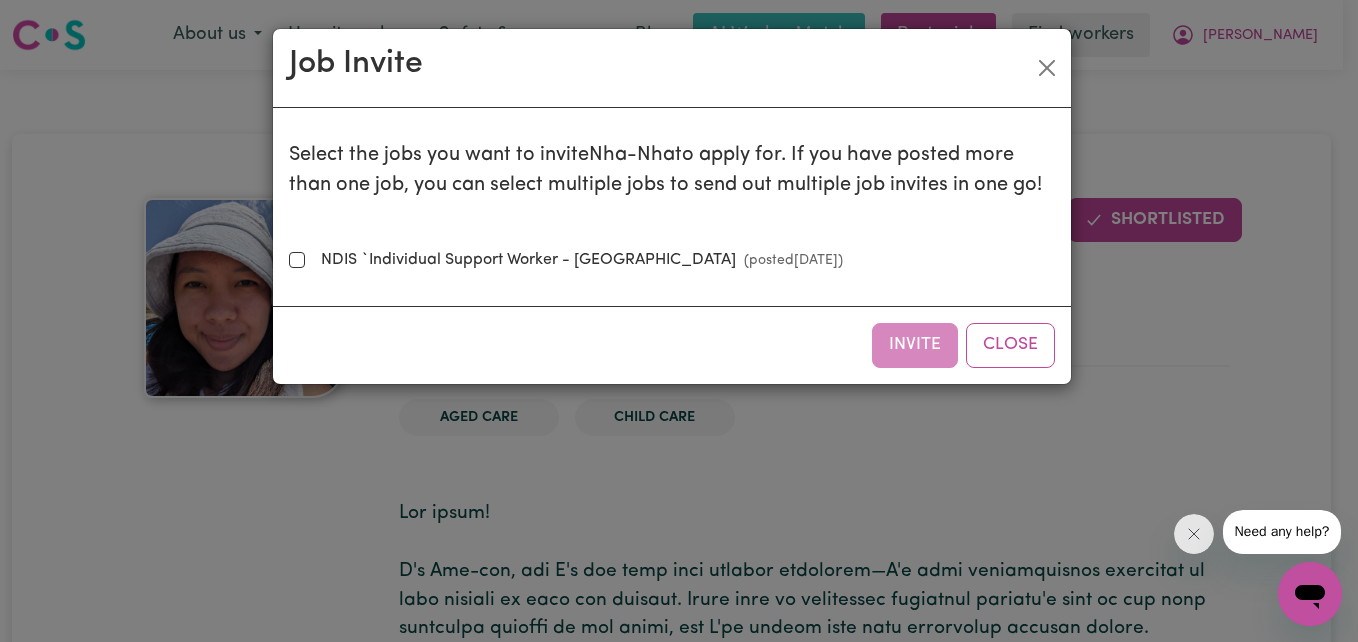click on "NDIS `Individual Support Worker - [GEOGRAPHIC_DATA] (posted  [DATE] )" at bounding box center (578, 260) 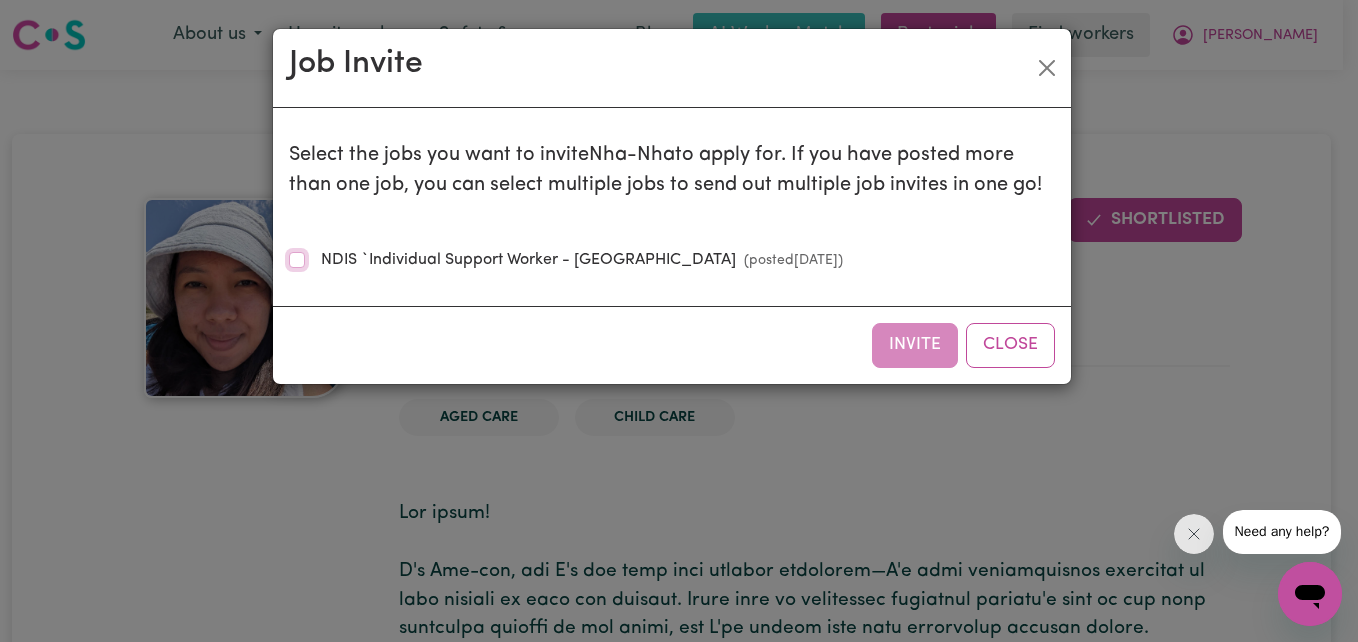click on "NDIS `Individual Support Worker - [GEOGRAPHIC_DATA] (posted  [DATE] )" at bounding box center [297, 260] 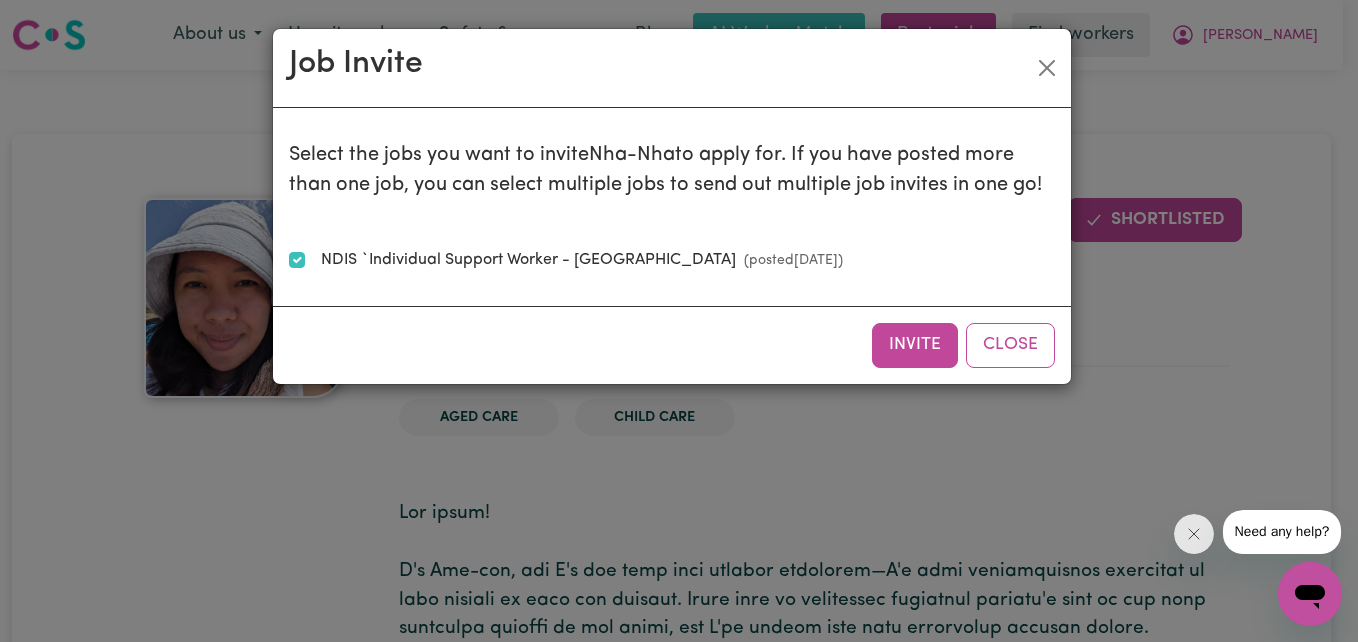 click on "Job Invite Select the jobs you want to invite  Nha-Nha  to apply for. If you have posted more than one job, you can select multiple jobs to send out multiple job invites in one go!  NDIS `Individual Support Worker - [GEOGRAPHIC_DATA] (posted  [DATE] ) Invite Close" at bounding box center [679, 321] 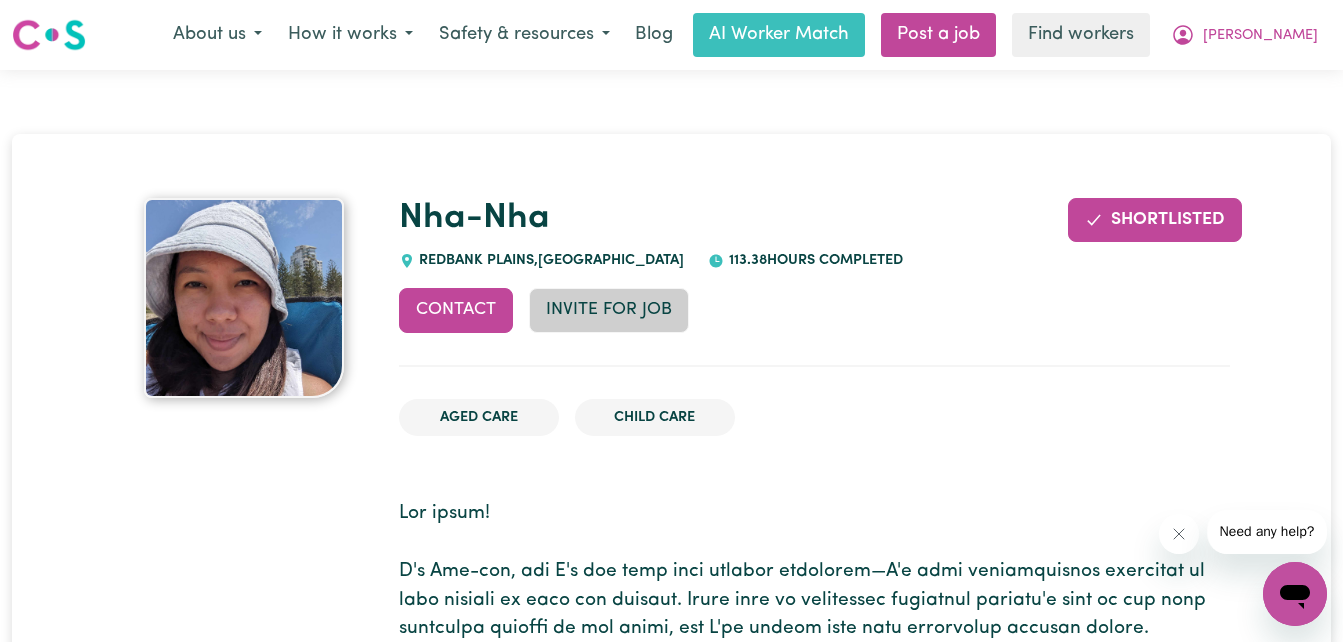 click on "Invite for Job" at bounding box center [609, 310] 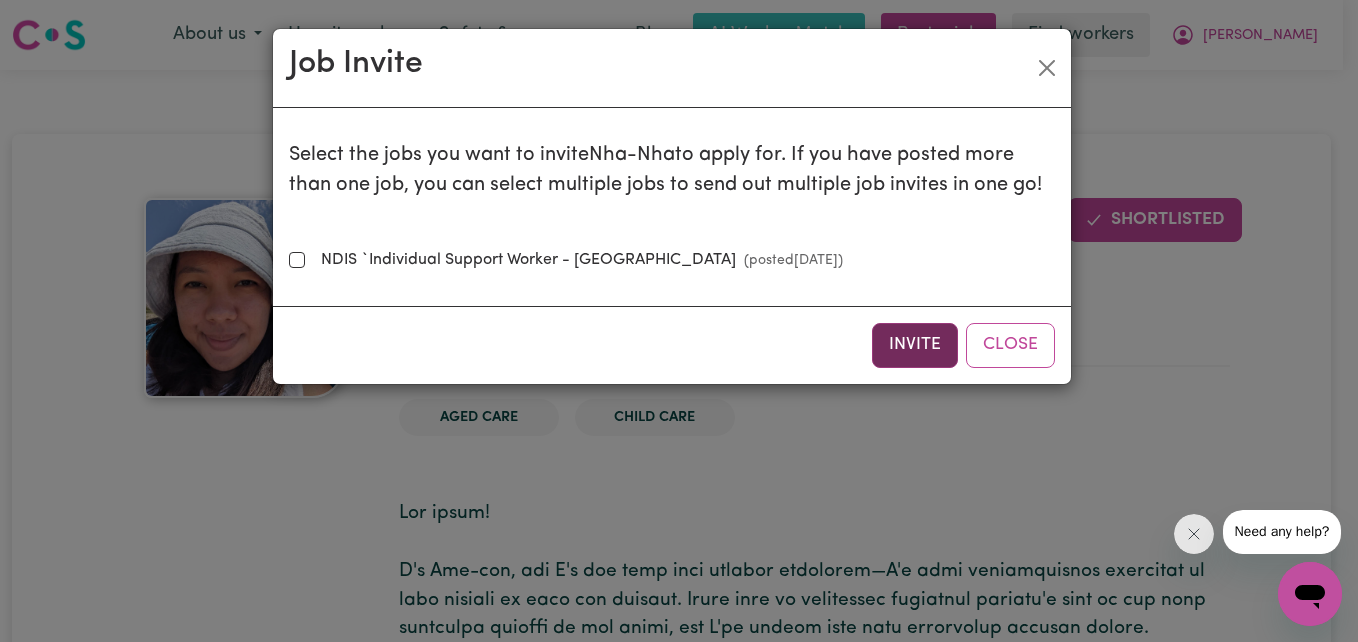 click on "Invite" at bounding box center (915, 345) 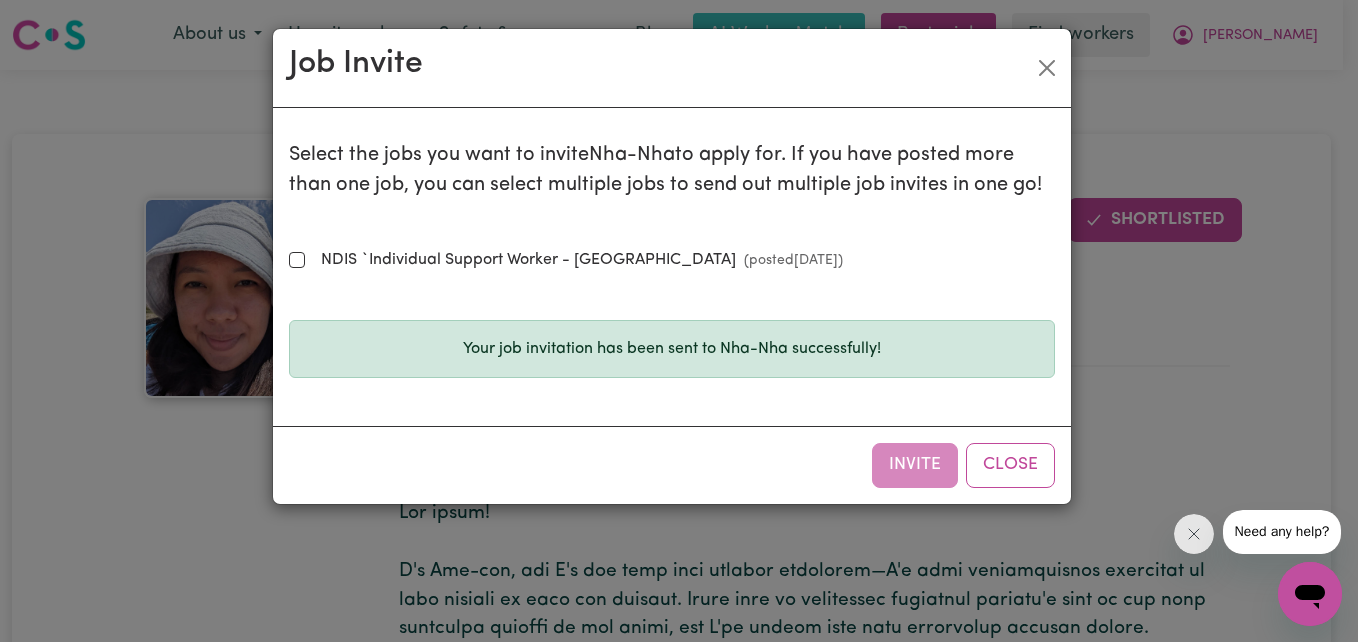 click on "Your job invitation has been sent to Nha-Nha successfully!" at bounding box center [672, 349] 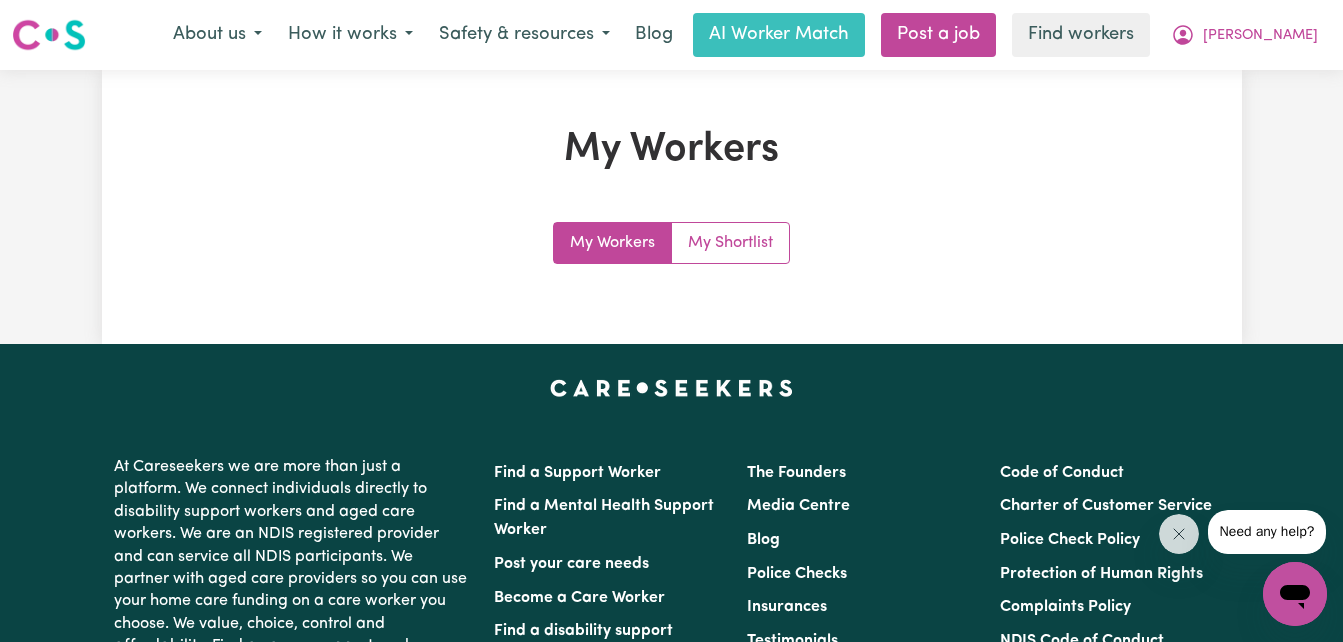 click on "My Workers" at bounding box center [613, 243] 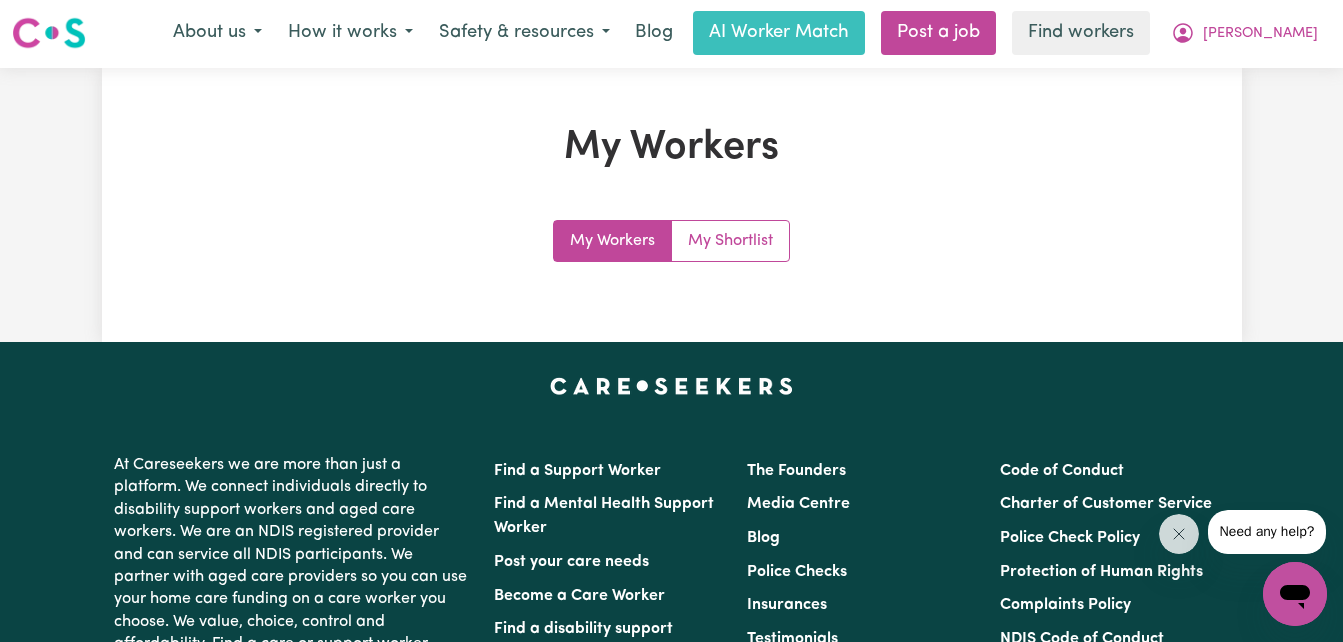 scroll, scrollTop: 0, scrollLeft: 0, axis: both 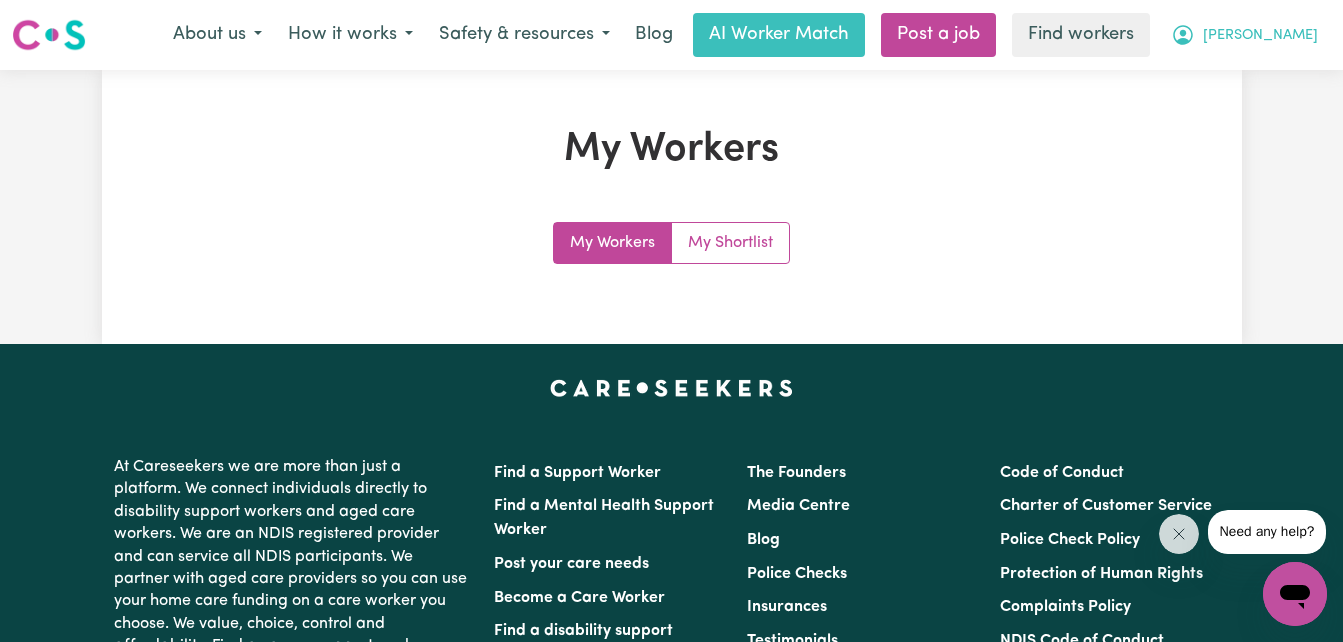 click on "[PERSON_NAME]" at bounding box center (1260, 36) 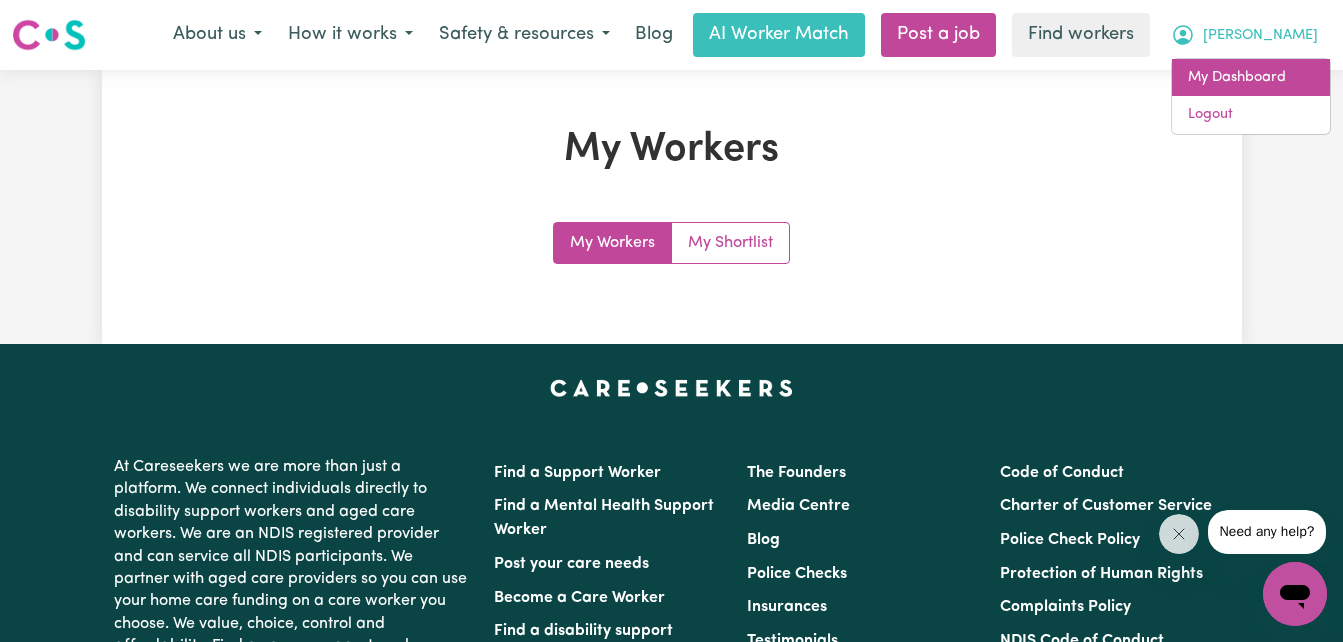 click on "My Dashboard" at bounding box center [1251, 78] 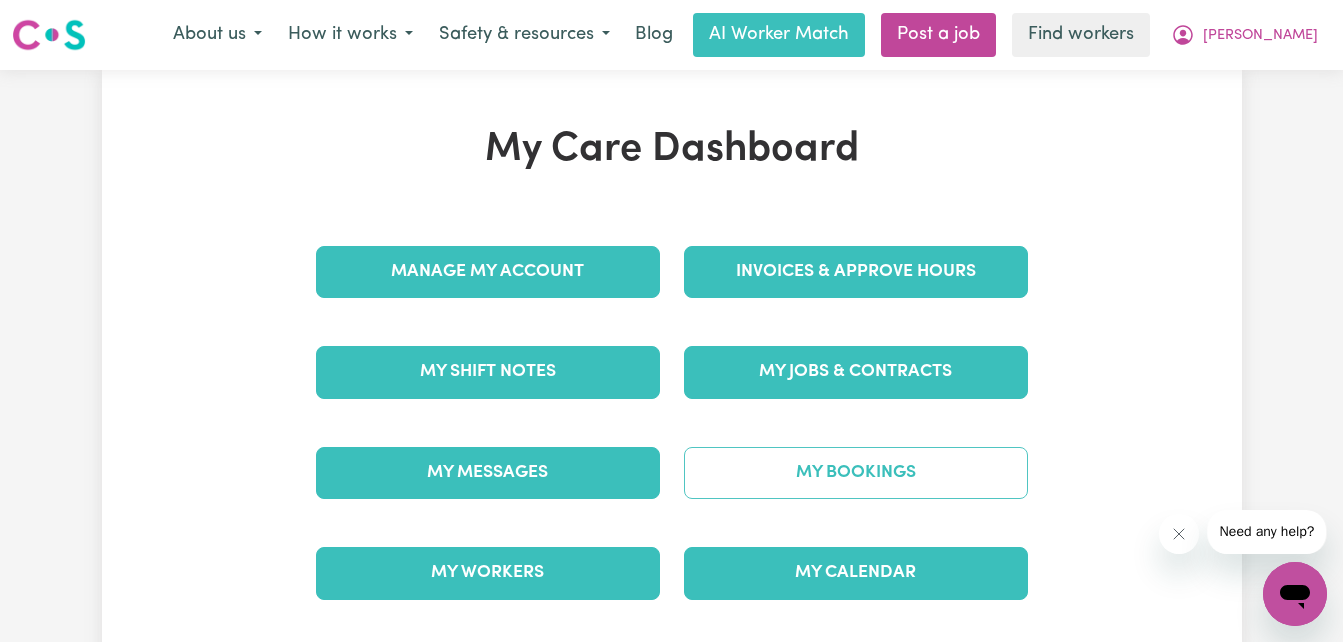drag, startPoint x: 858, startPoint y: 468, endPoint x: 767, endPoint y: 463, distance: 91.13726 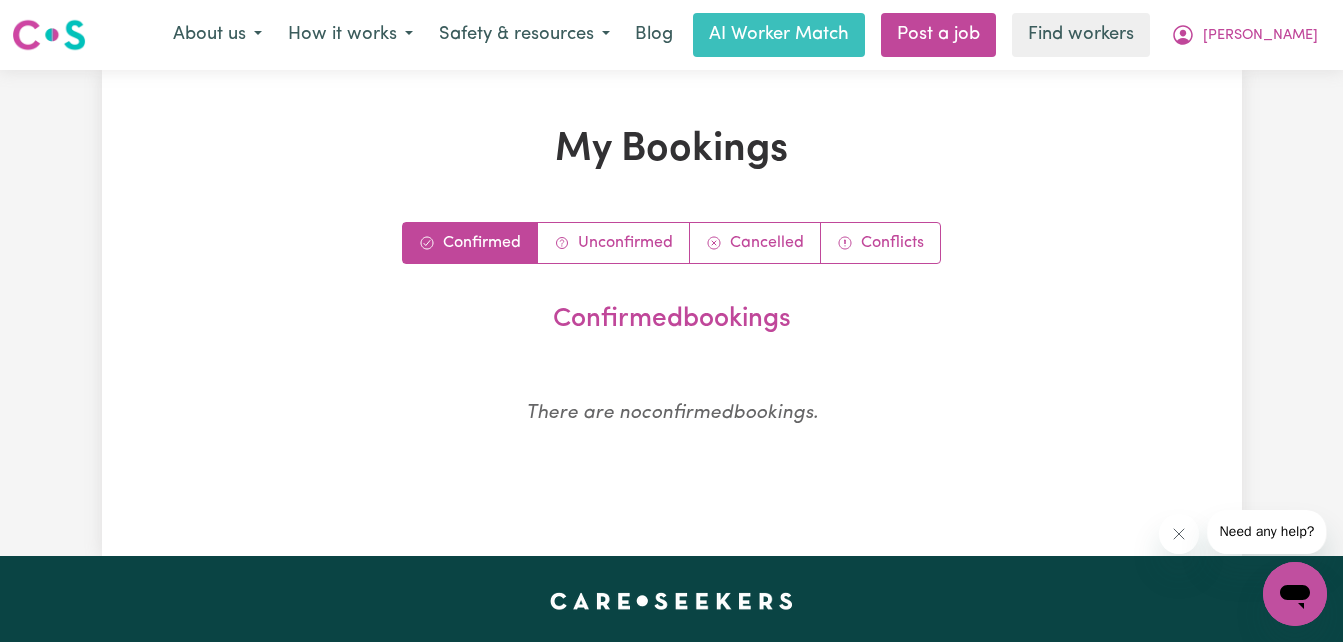 click on "There are no  confirmed  bookings." at bounding box center [672, 422] 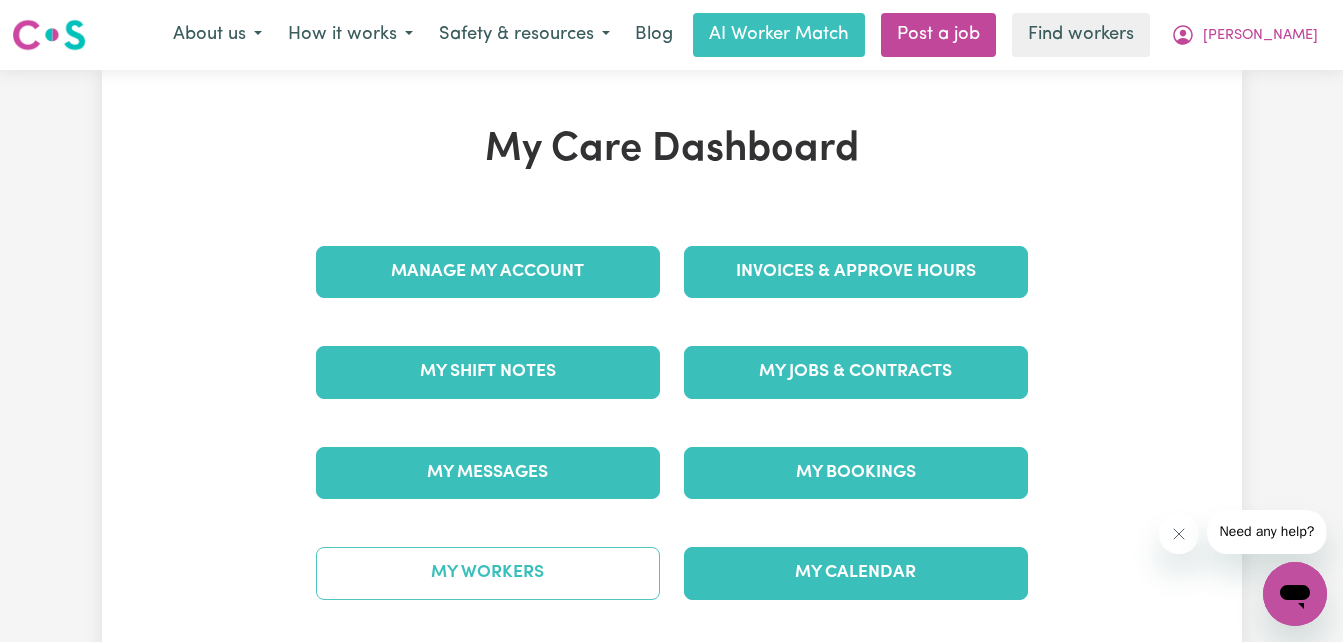 click on "My Workers" at bounding box center [488, 573] 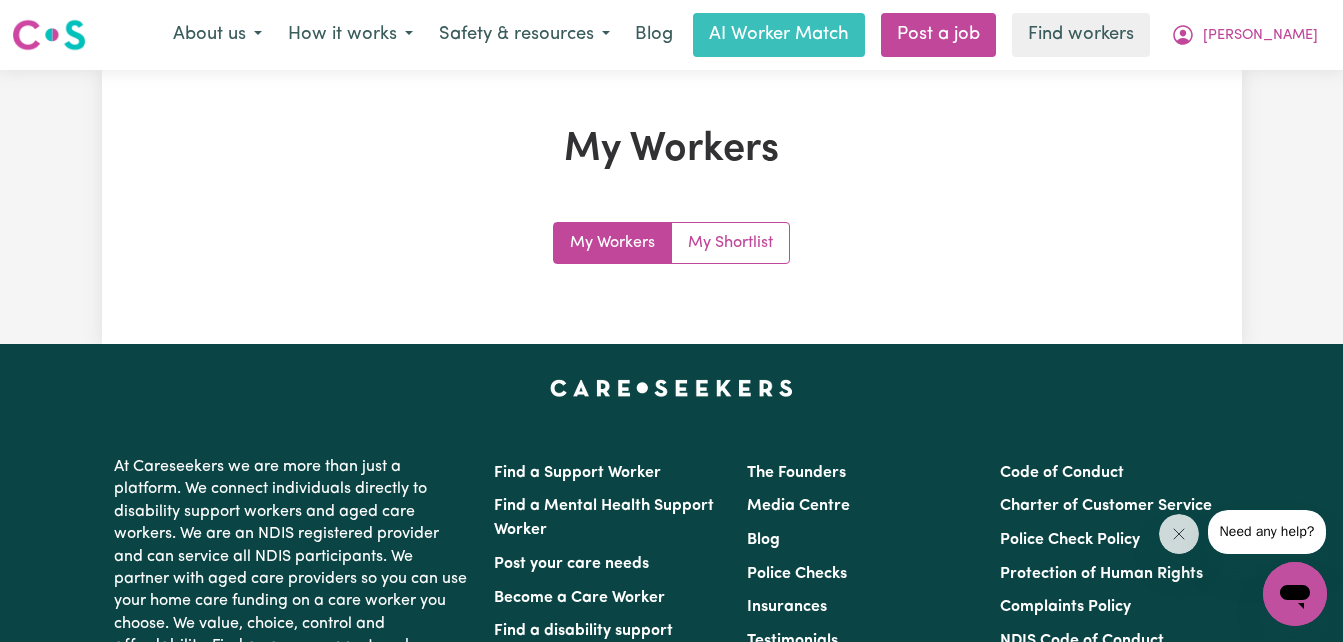 click on "My Workers" at bounding box center [672, 150] 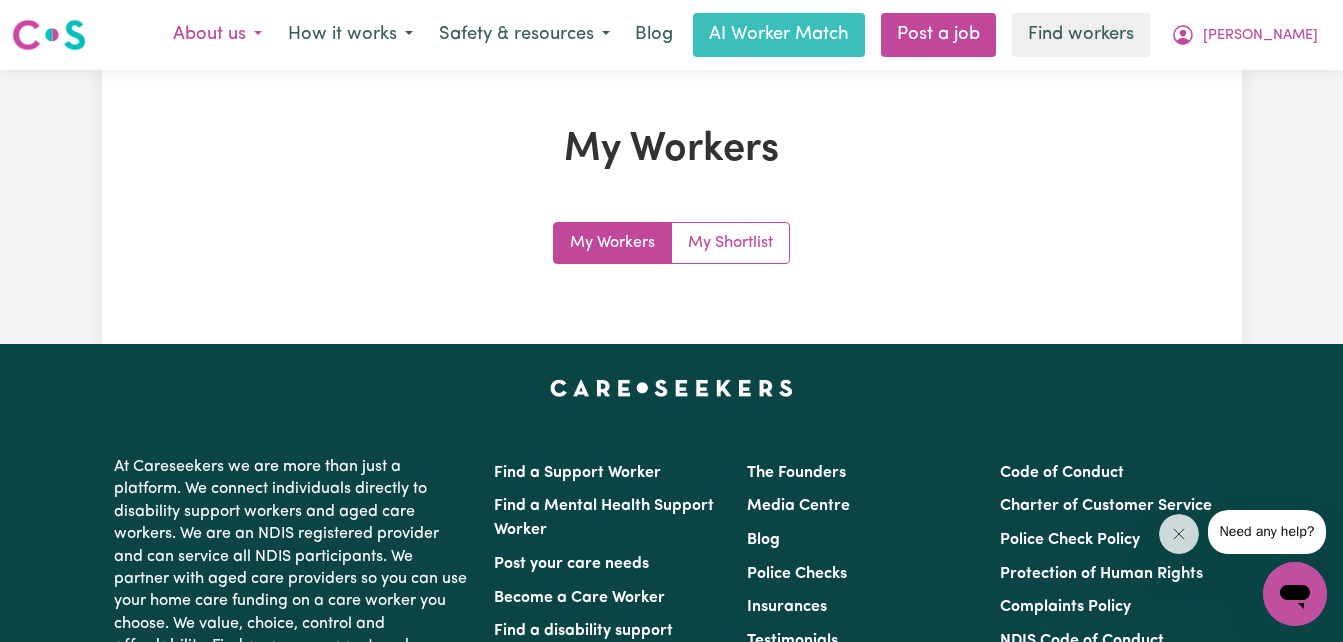 click on "About us" at bounding box center [217, 35] 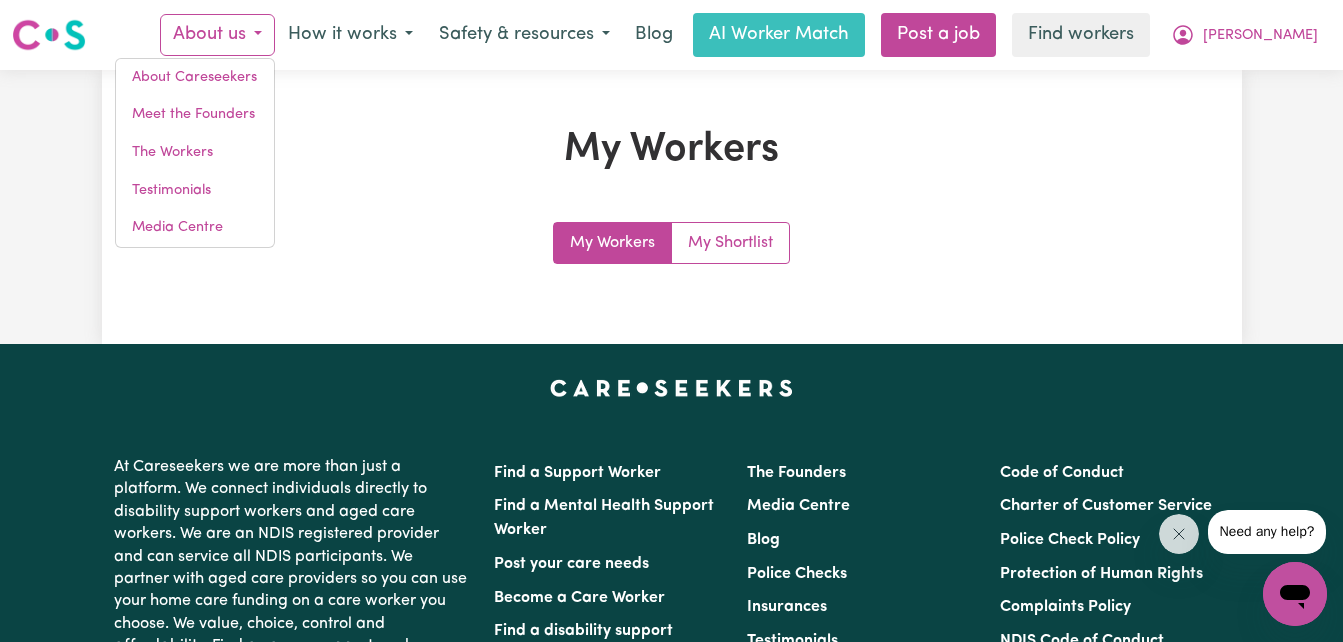 click on "Menu About us About Careseekers Meet the Founders The Workers Testimonials Media Centre How it works Safety & resources Blog AI Worker Match Post a job Find workers [PERSON_NAME] My Workers My Workers My Shortlist At Careseekers we are more than just a platform. We connect individuals directly to disability support workers and aged care workers. We are an NDIS registered provider and can service all NDIS participants. We partner with aged care providers so you can use your home care funding on a care worker you choose. We value, choice, control and affordability. Find a care or support worker that's right for you [DATE]. Want help? Contact us  or  call us on [PHONE_NUMBER] Find a Support Worker Find a Mental Health Support Worker Post your care needs Become a Care Worker Find a disability support worker Find an aged care worker The Founders Media Centre Blog Police Checks Insurances Testimonials Code of Conduct Charter of Customer Service Police Check Policy Protection of Human Rights Complaints Policy Sign Up" at bounding box center [671, 602] 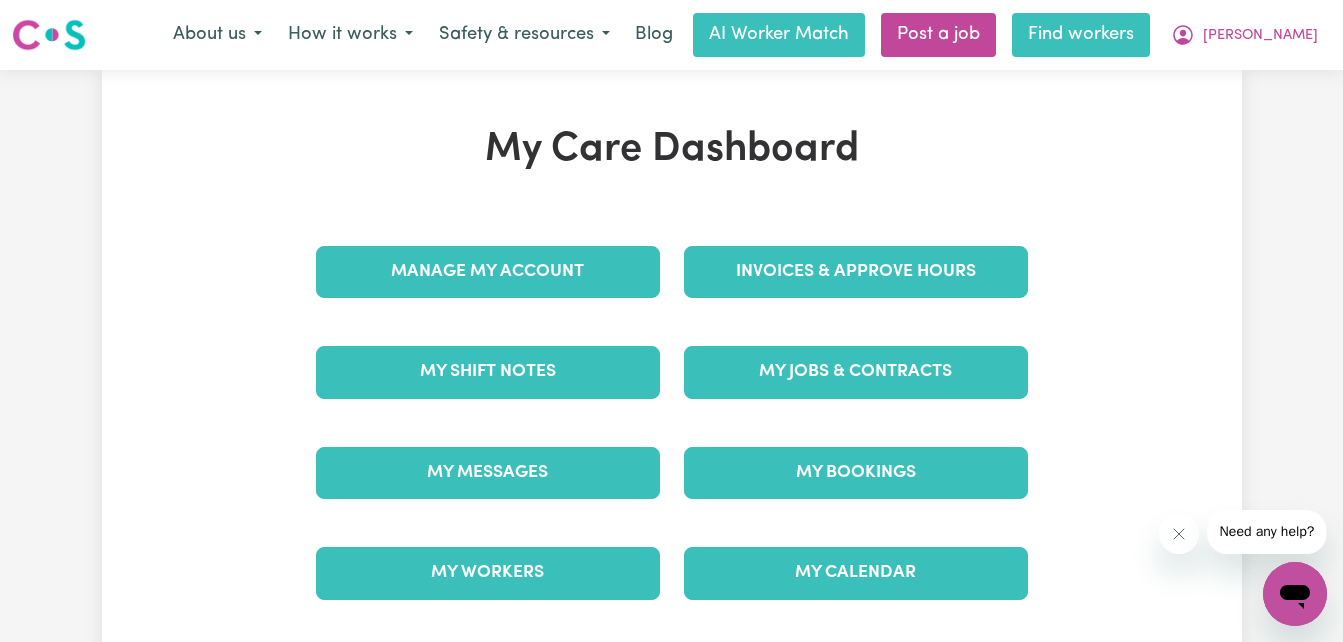 click on "Find workers" at bounding box center [1081, 35] 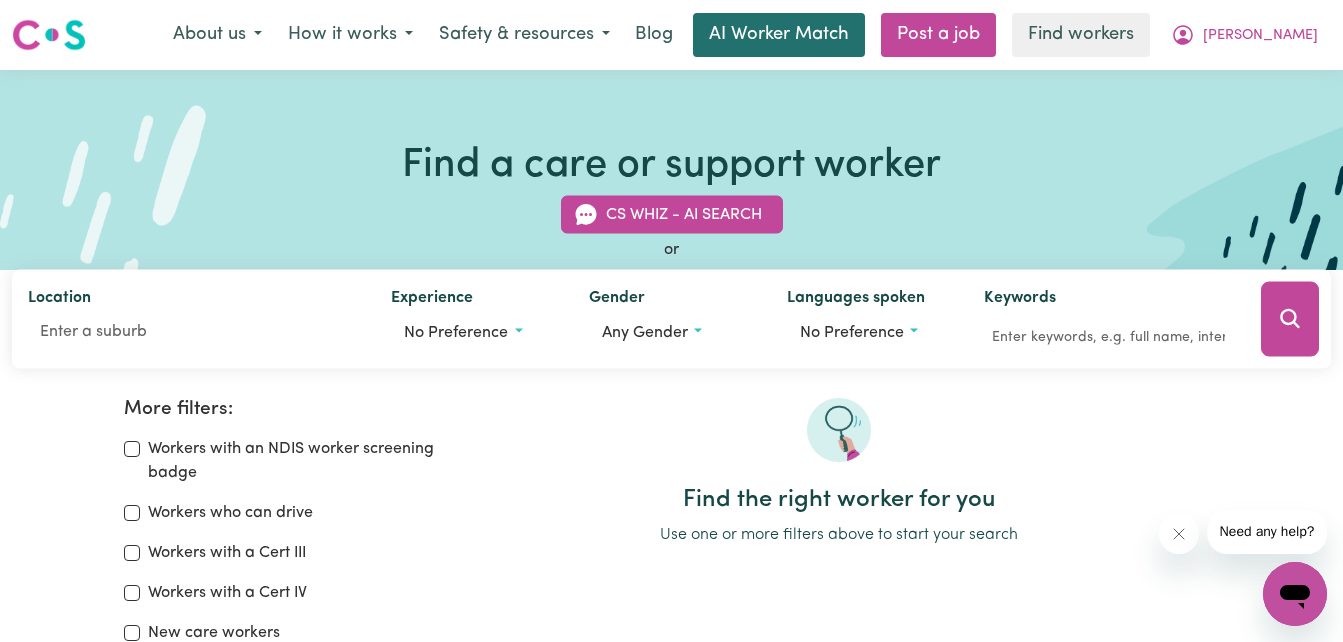 click on "AI Worker Match" at bounding box center (779, 35) 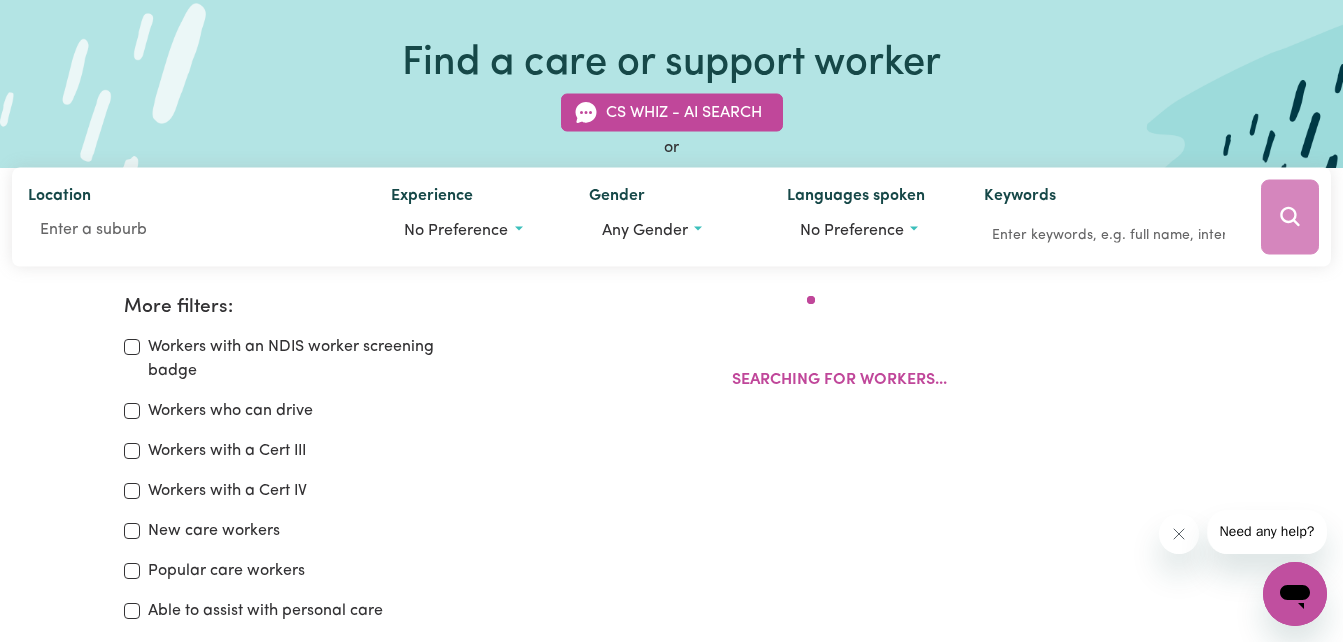 scroll, scrollTop: 334, scrollLeft: 0, axis: vertical 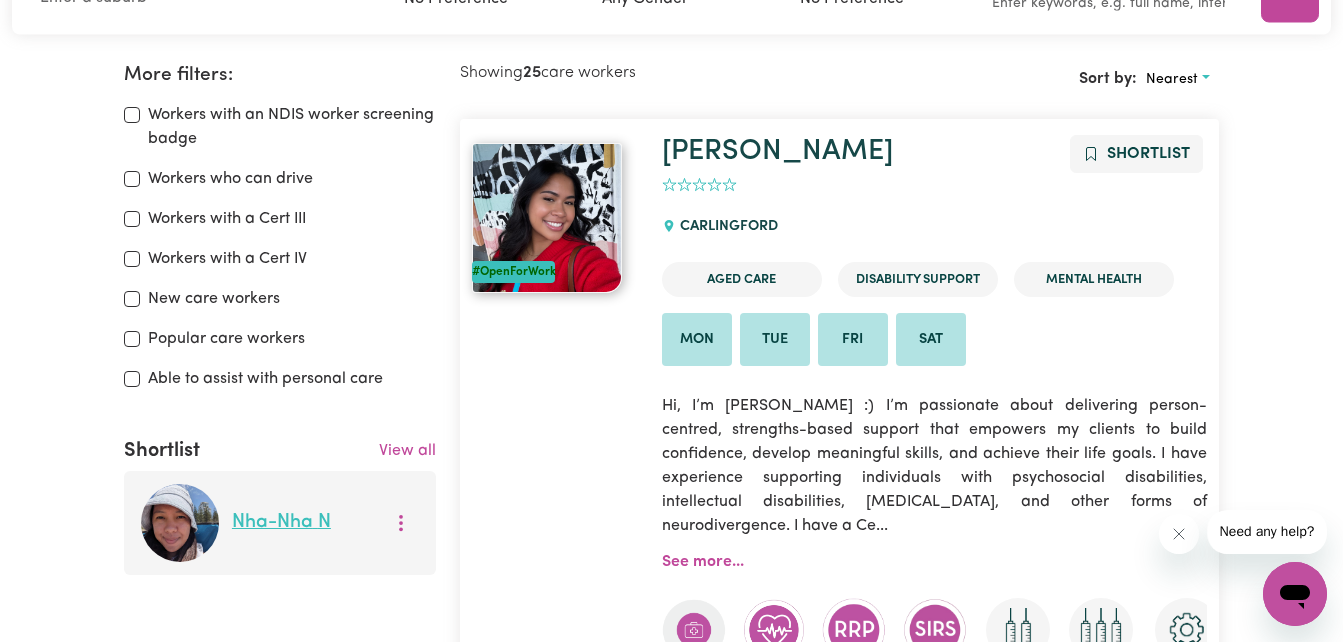 click on "Nha-[GEOGRAPHIC_DATA]" at bounding box center [281, 522] 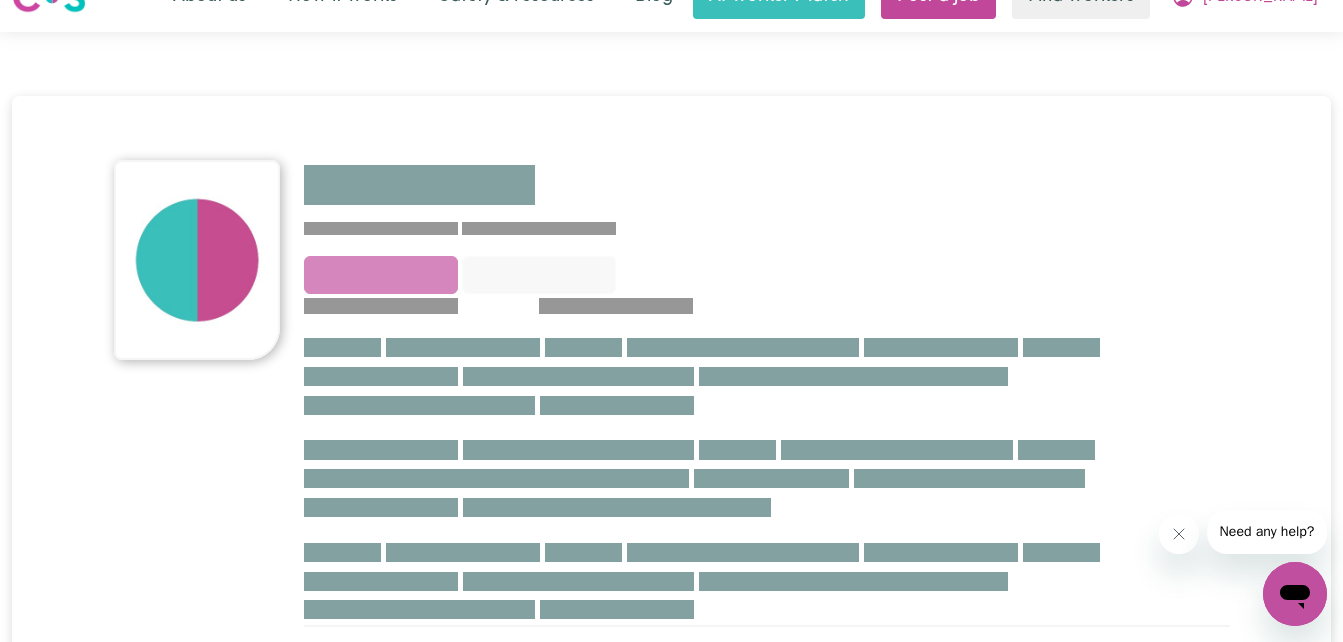 scroll, scrollTop: 0, scrollLeft: 0, axis: both 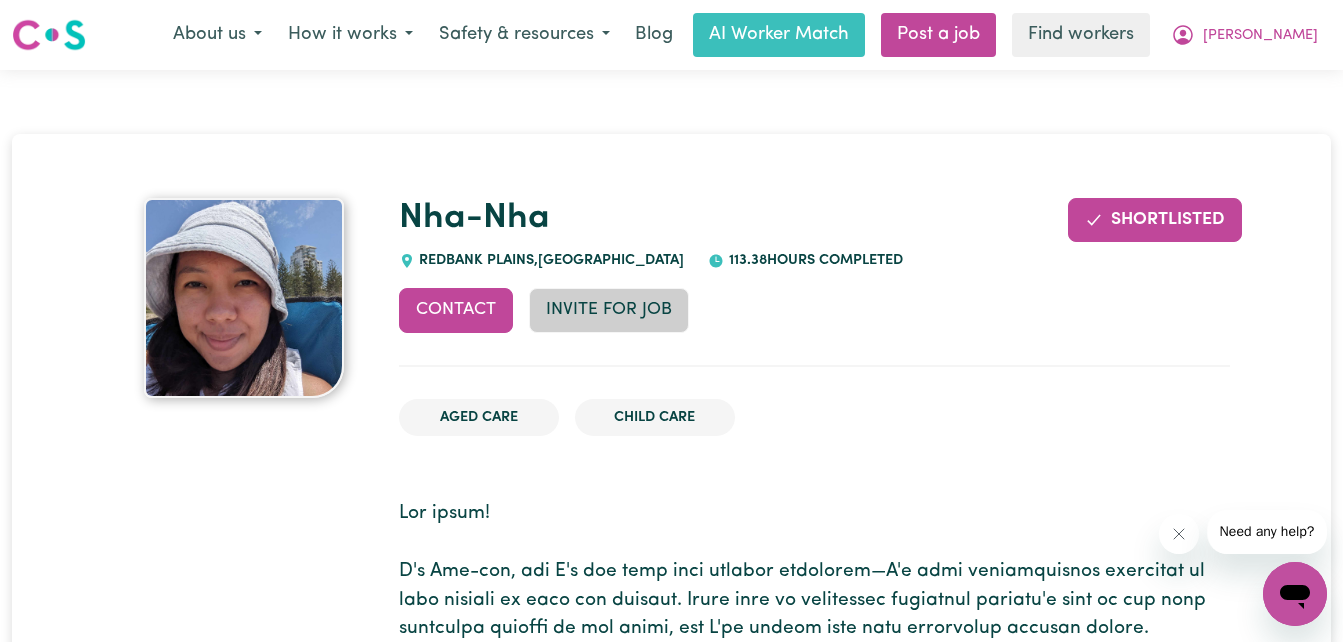 click on "Invite for Job" at bounding box center (609, 310) 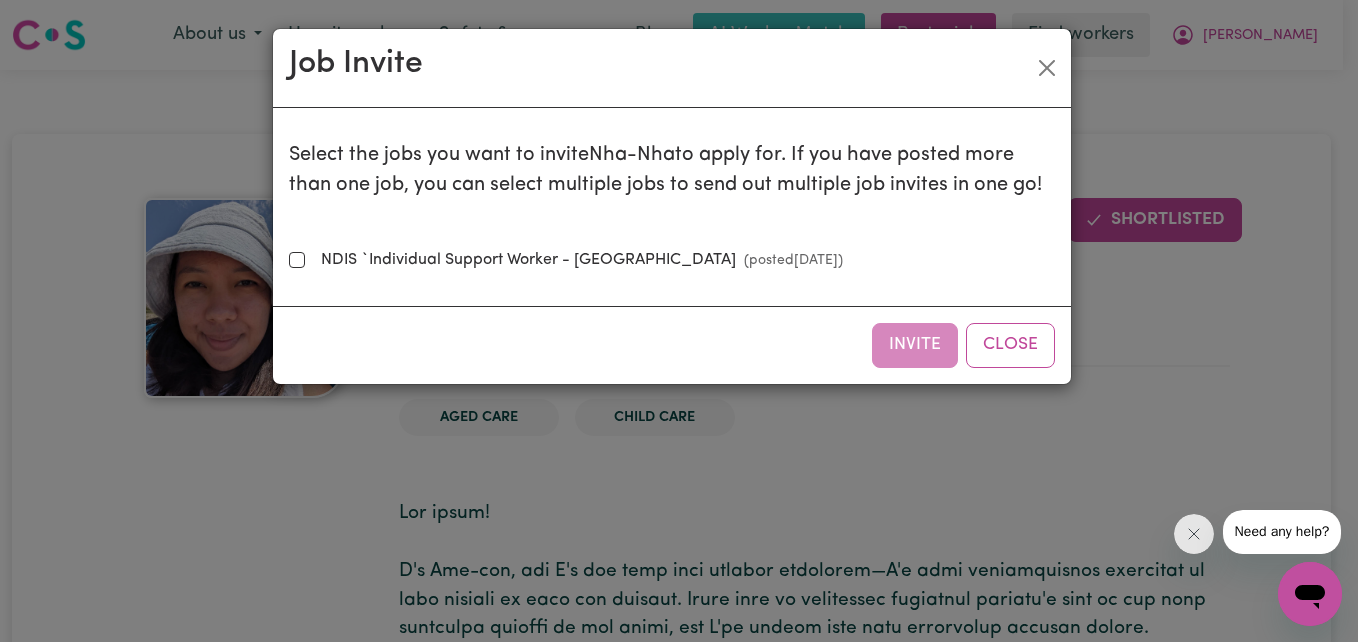 click on "NDIS `Individual Support Worker - [GEOGRAPHIC_DATA] (posted  [DATE] )" at bounding box center (578, 260) 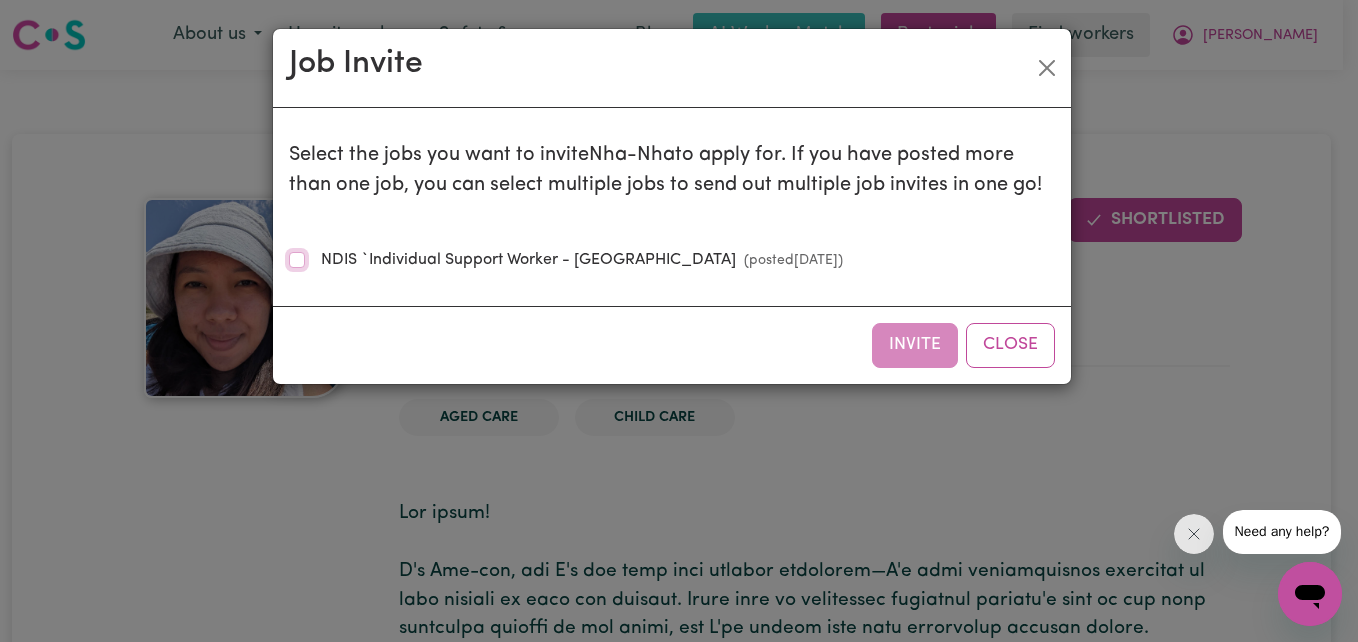click on "NDIS `Individual Support Worker - [GEOGRAPHIC_DATA] (posted  [DATE] )" at bounding box center (297, 260) 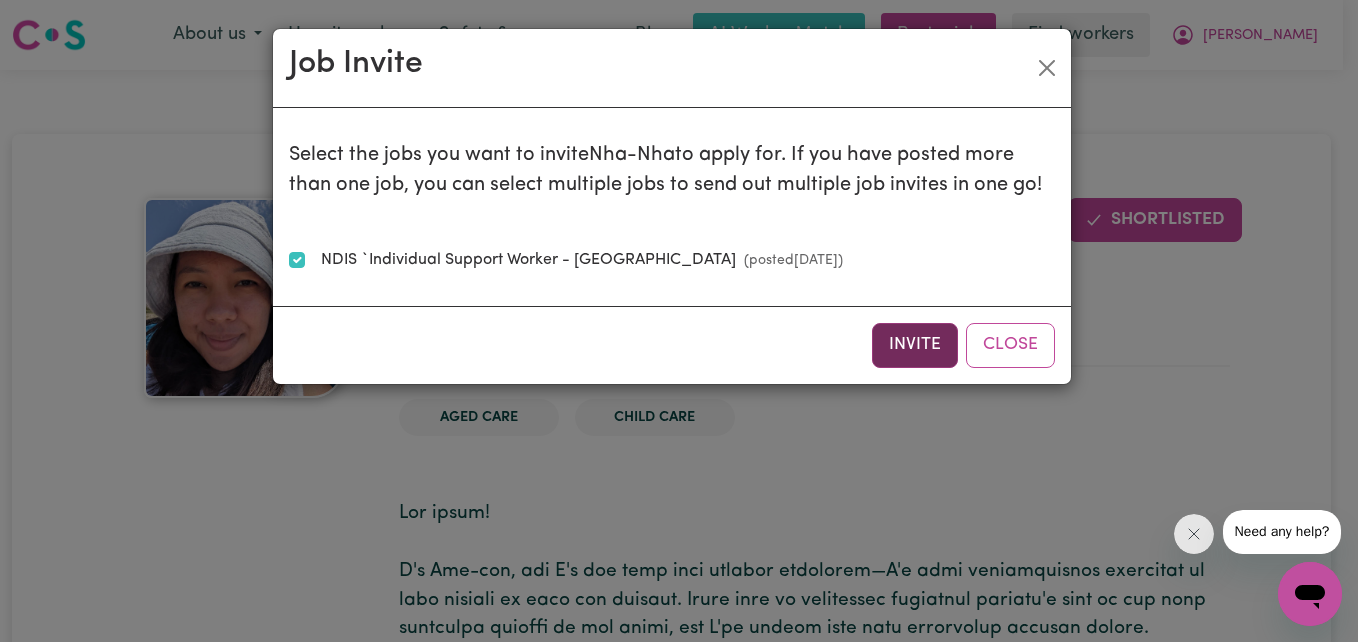 click on "Invite" at bounding box center [915, 345] 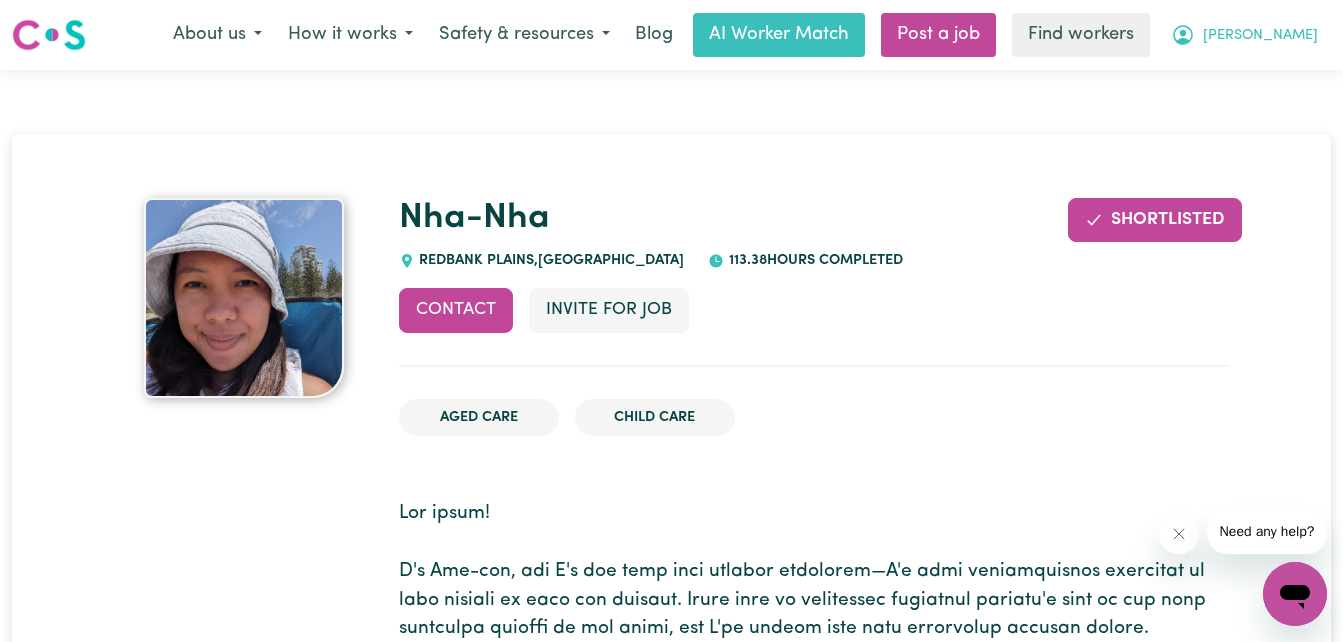 click on "[PERSON_NAME]" at bounding box center (1260, 36) 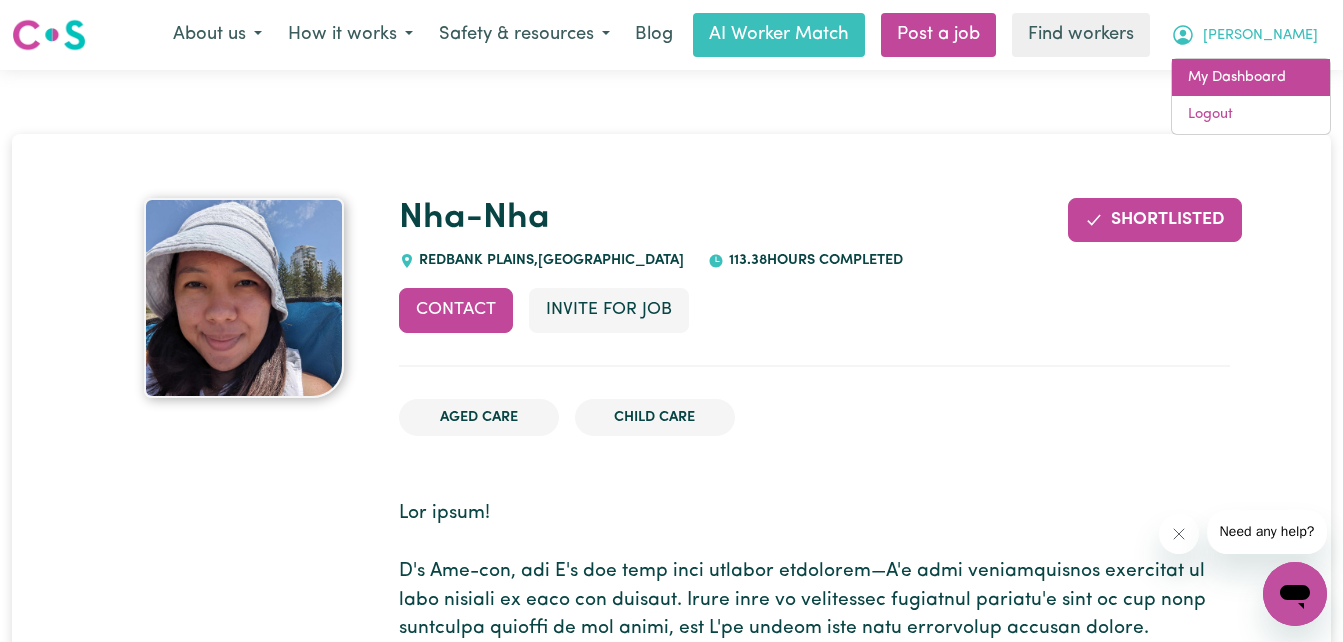 click on "My Dashboard" at bounding box center [1251, 78] 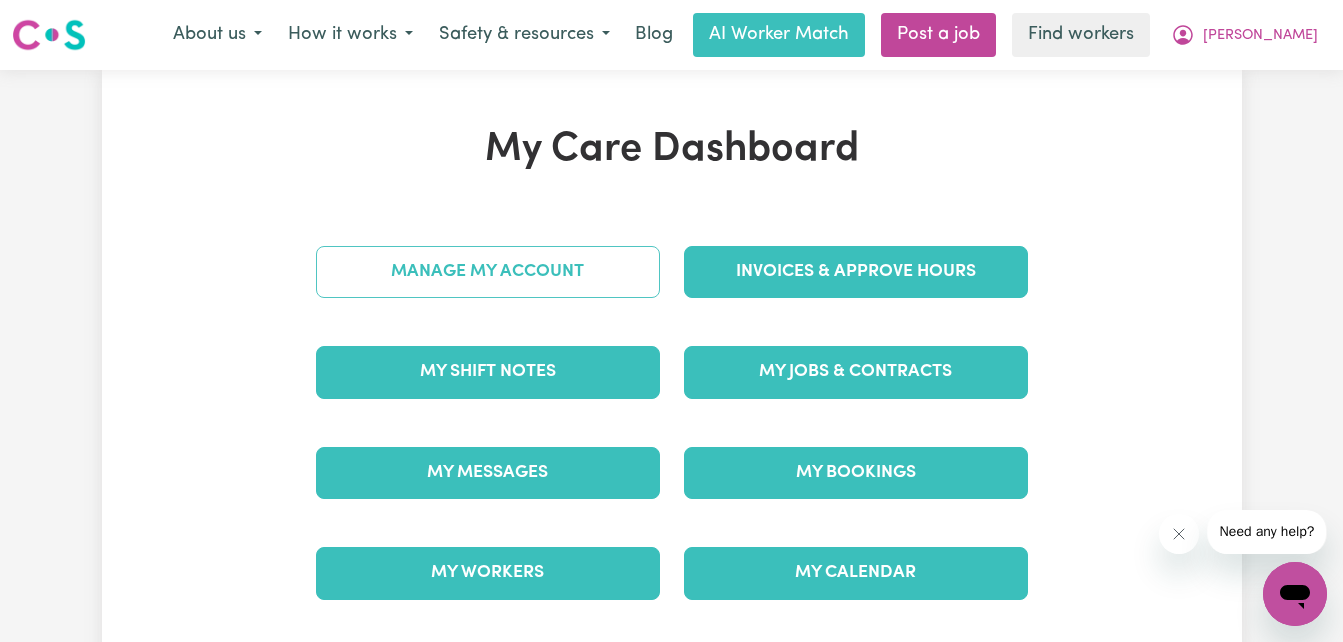 click on "Manage My Account" at bounding box center [488, 272] 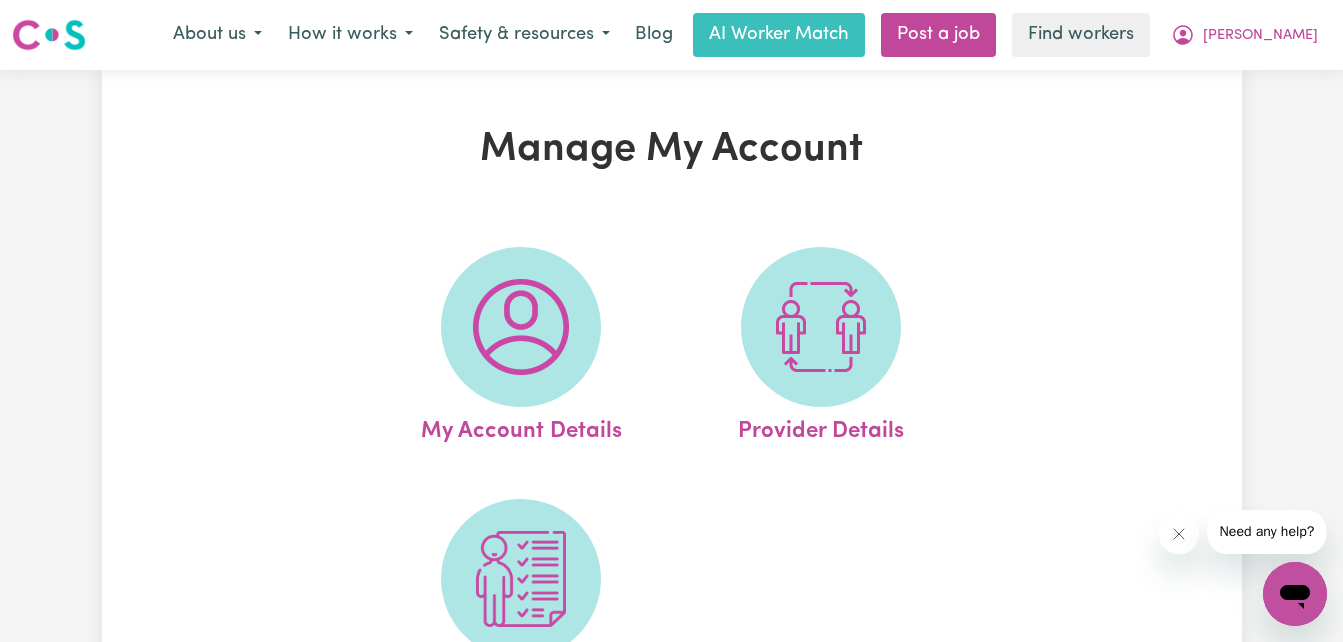 click on "Manage My Account My Account Details Provider Details My Compliance" at bounding box center (672, 425) 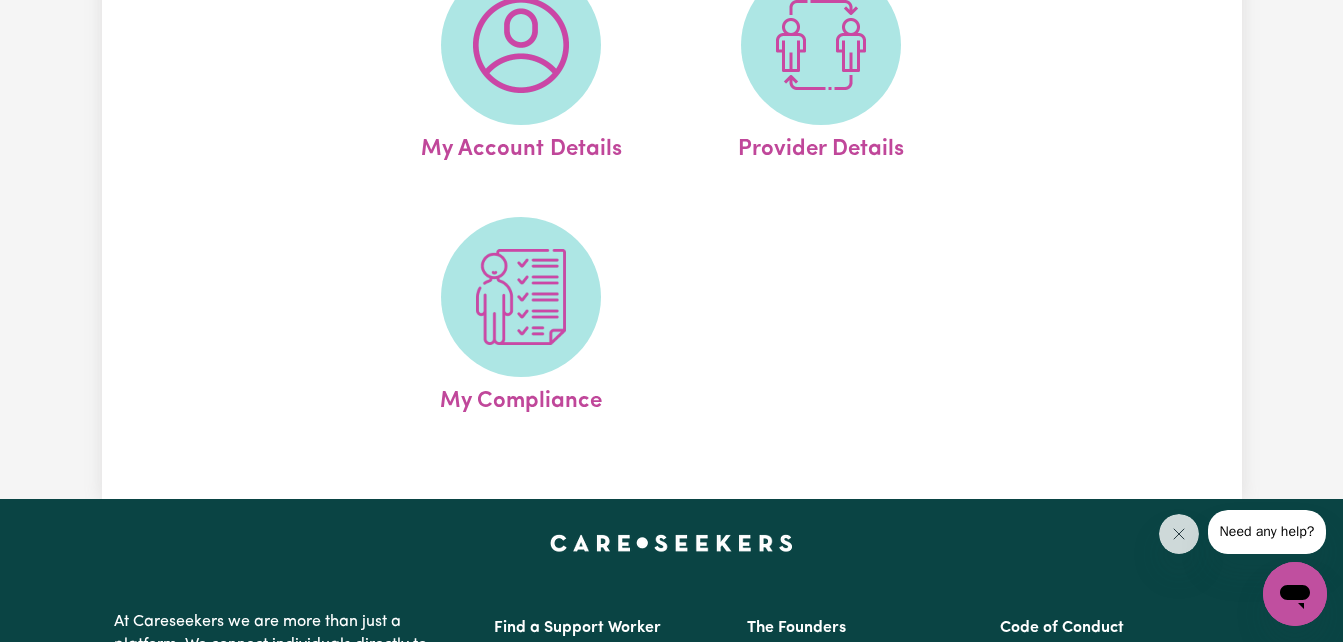 scroll, scrollTop: 280, scrollLeft: 0, axis: vertical 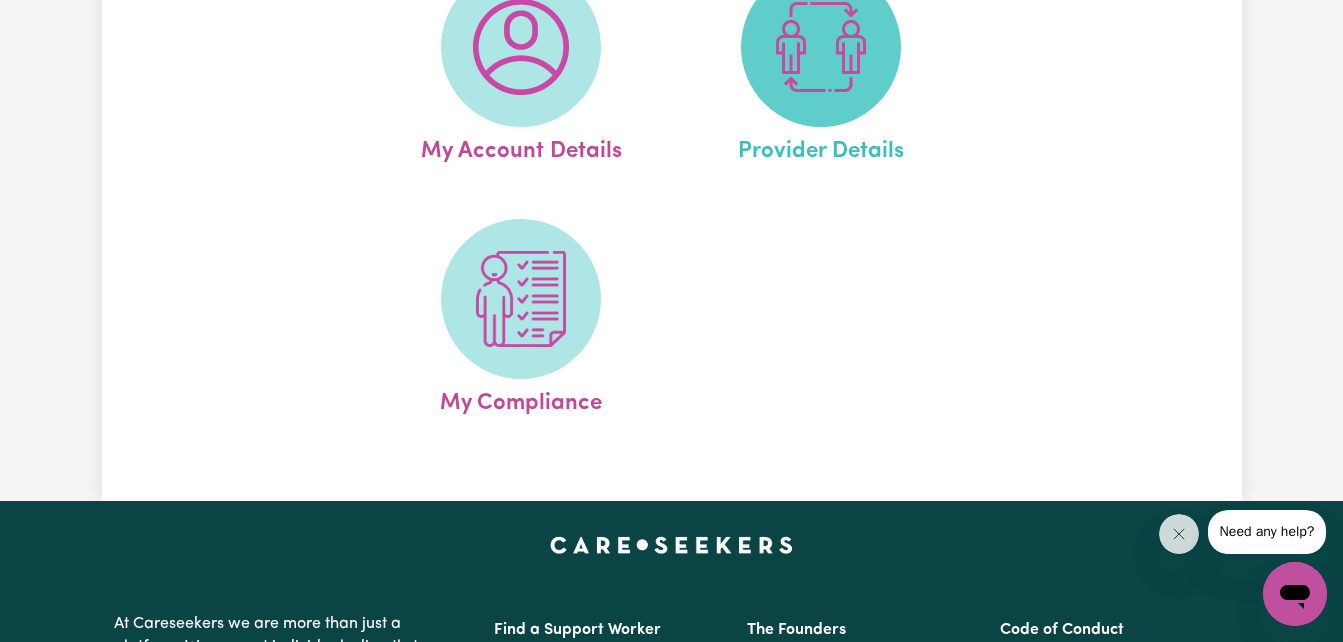 click at bounding box center (821, 47) 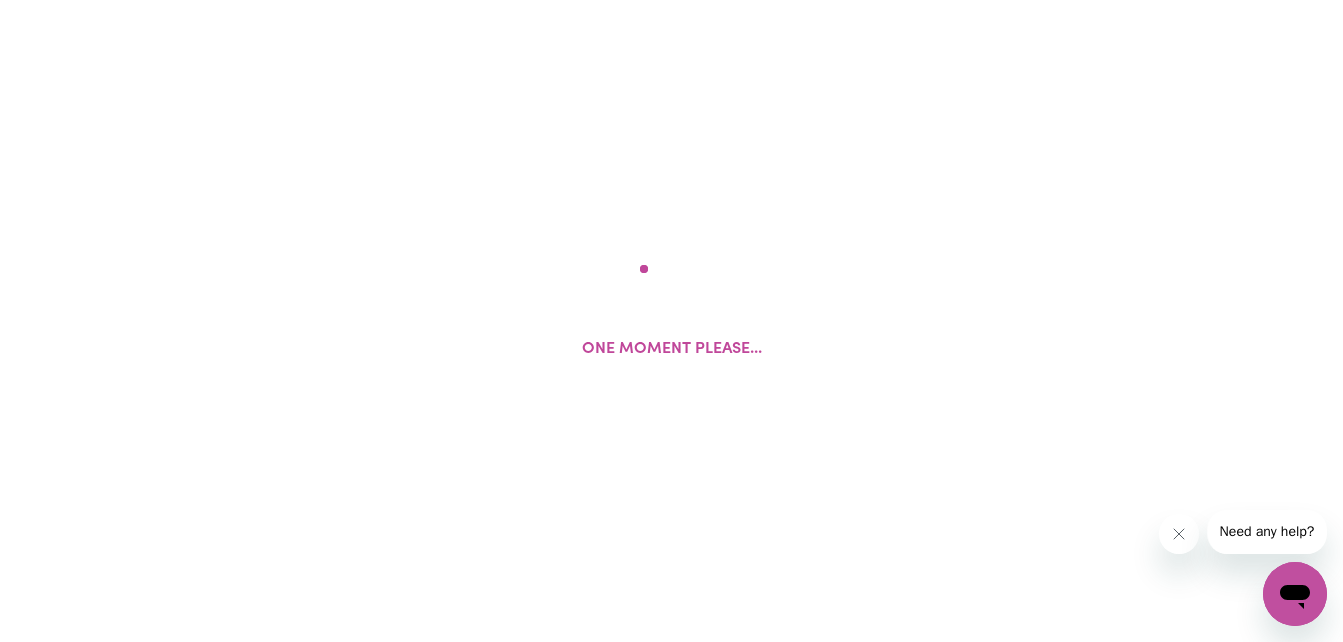 scroll, scrollTop: 0, scrollLeft: 0, axis: both 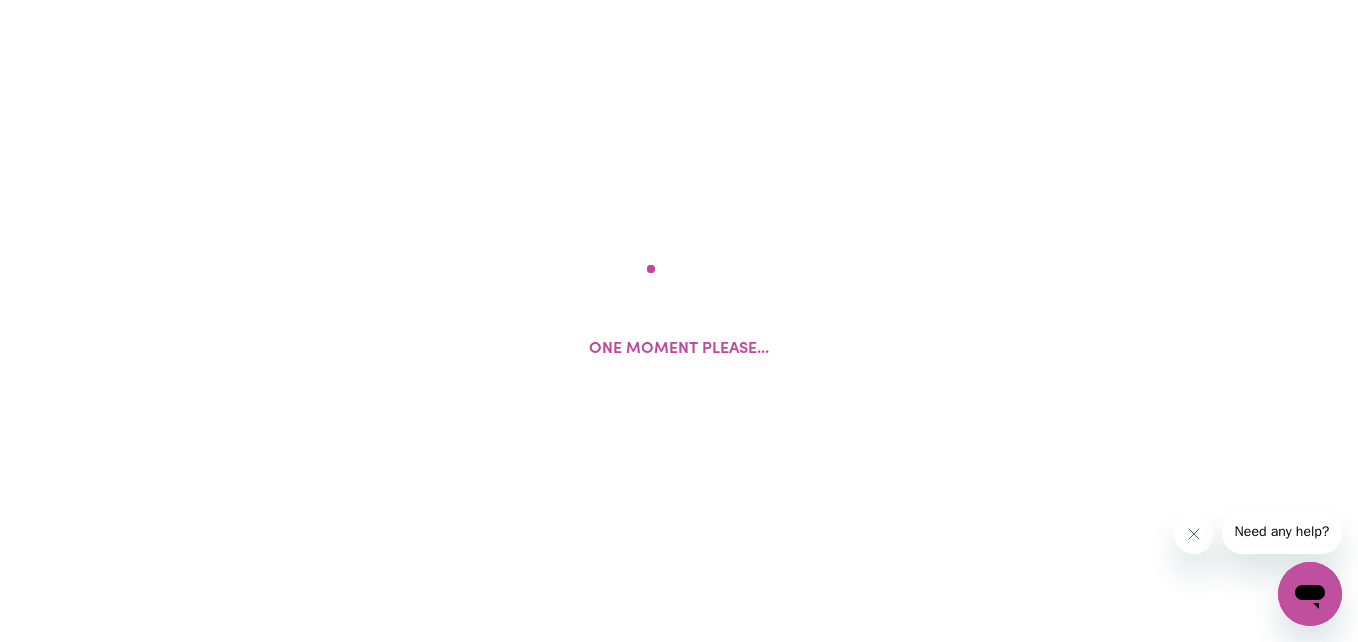 select on "NDIS_FUNDING_PLAN_MANAGED" 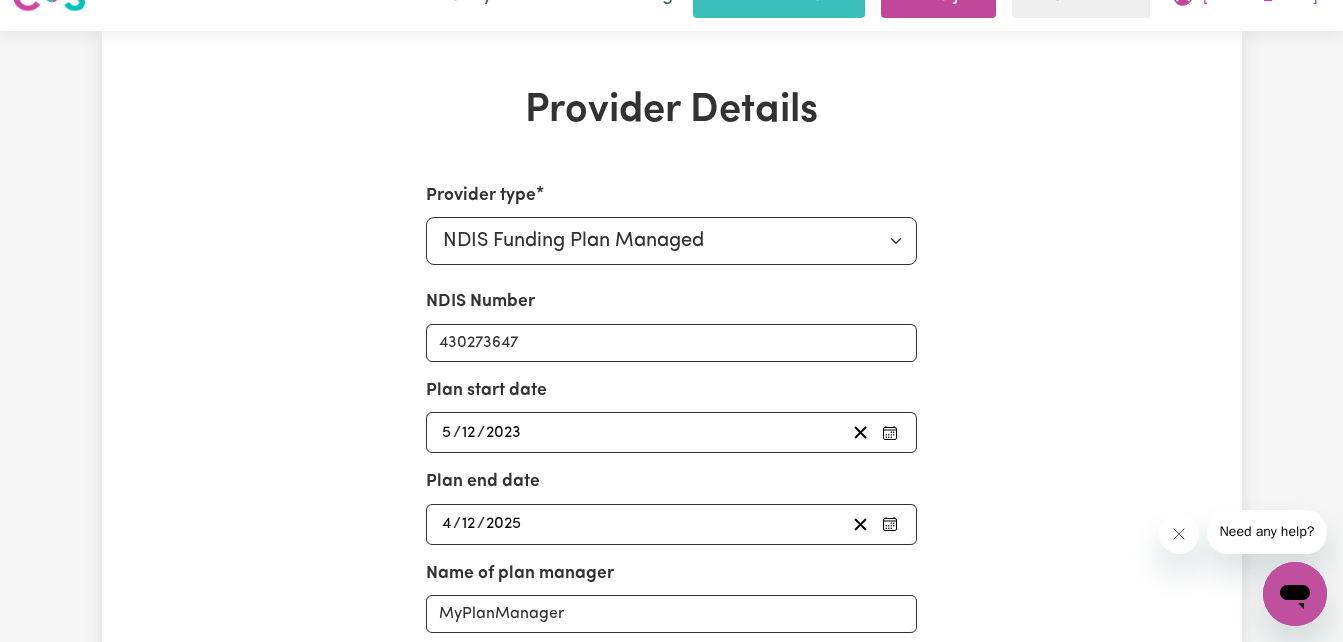 scroll, scrollTop: 0, scrollLeft: 0, axis: both 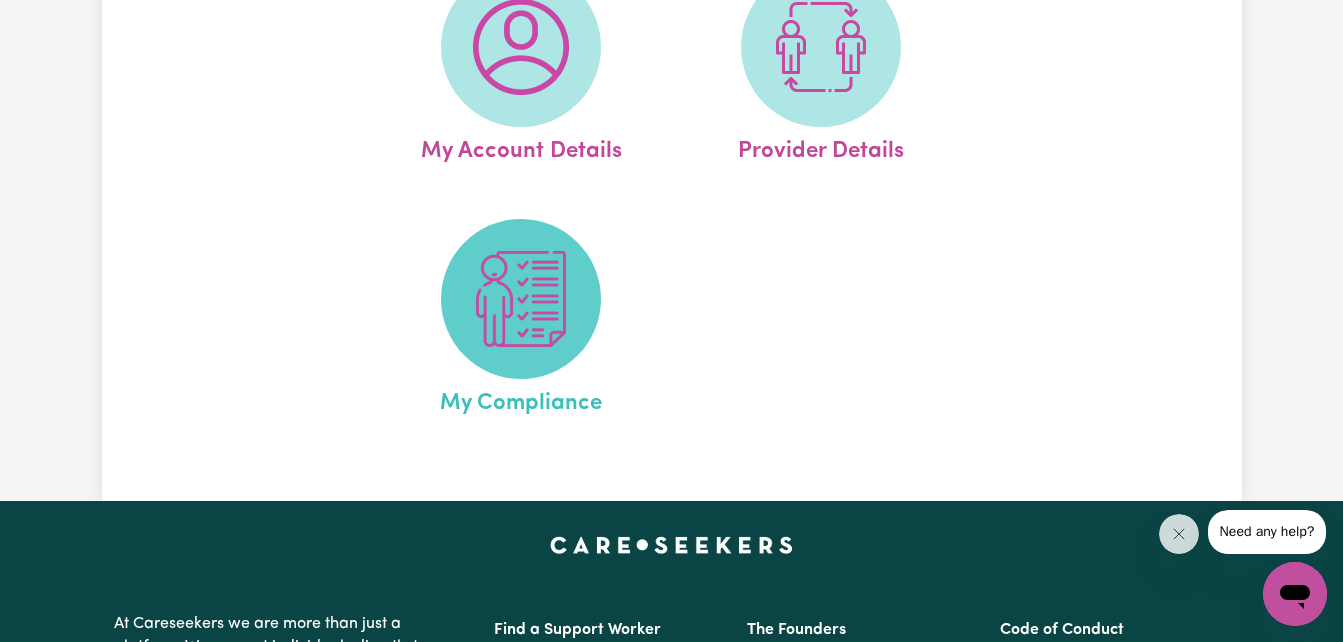 click at bounding box center (521, 299) 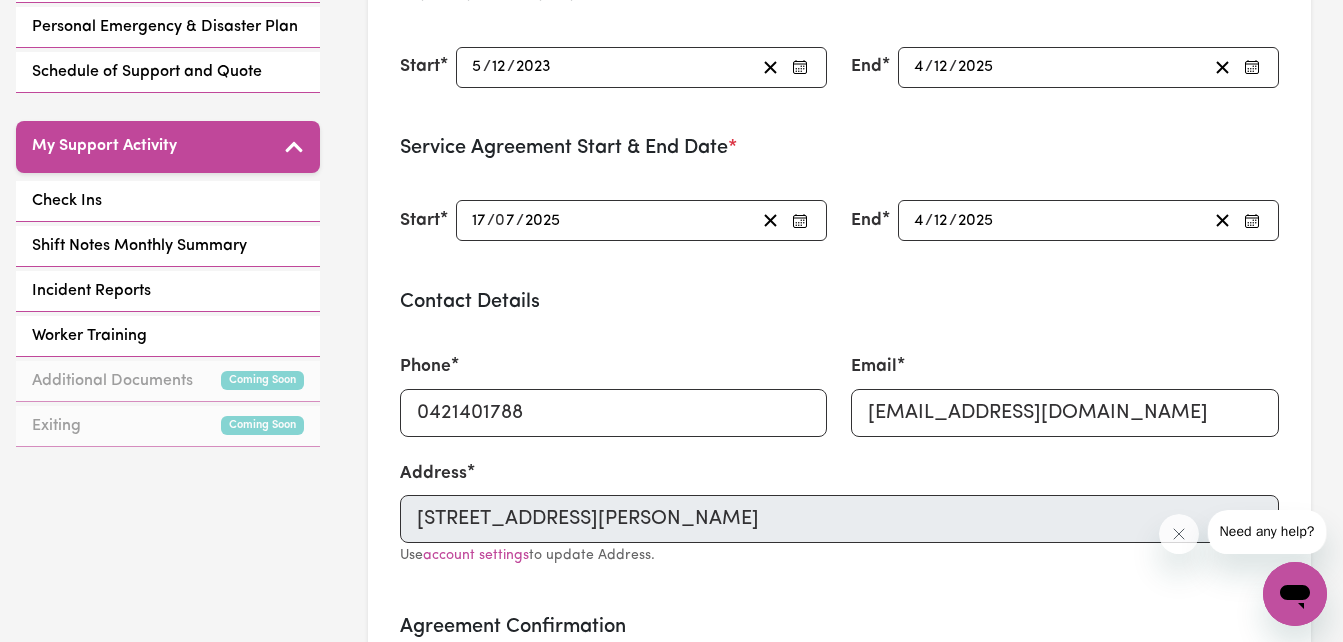 scroll, scrollTop: 640, scrollLeft: 0, axis: vertical 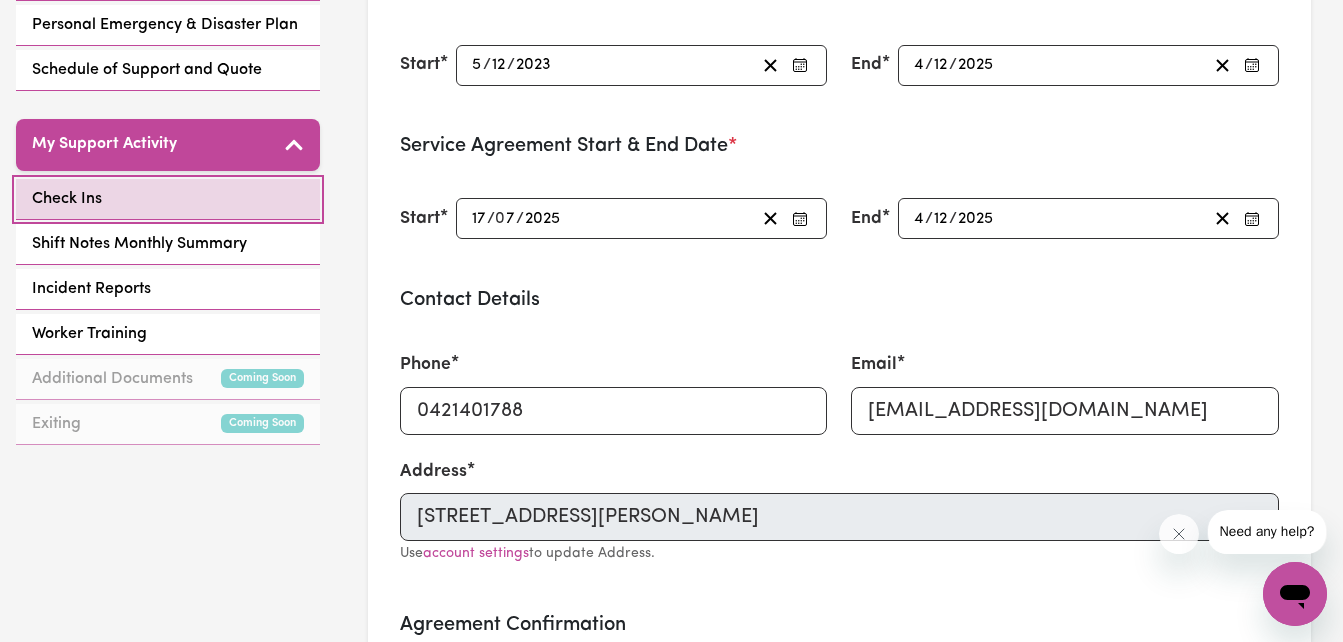 click on "Check Ins" at bounding box center [168, 199] 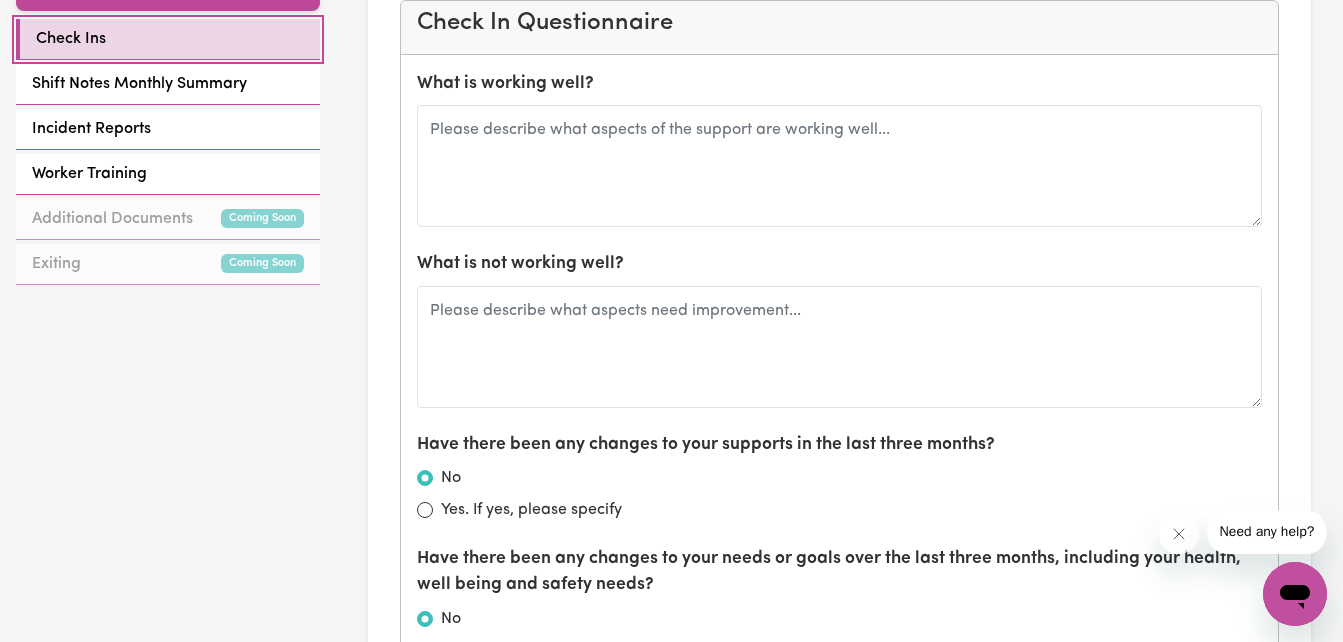 scroll, scrollTop: 760, scrollLeft: 0, axis: vertical 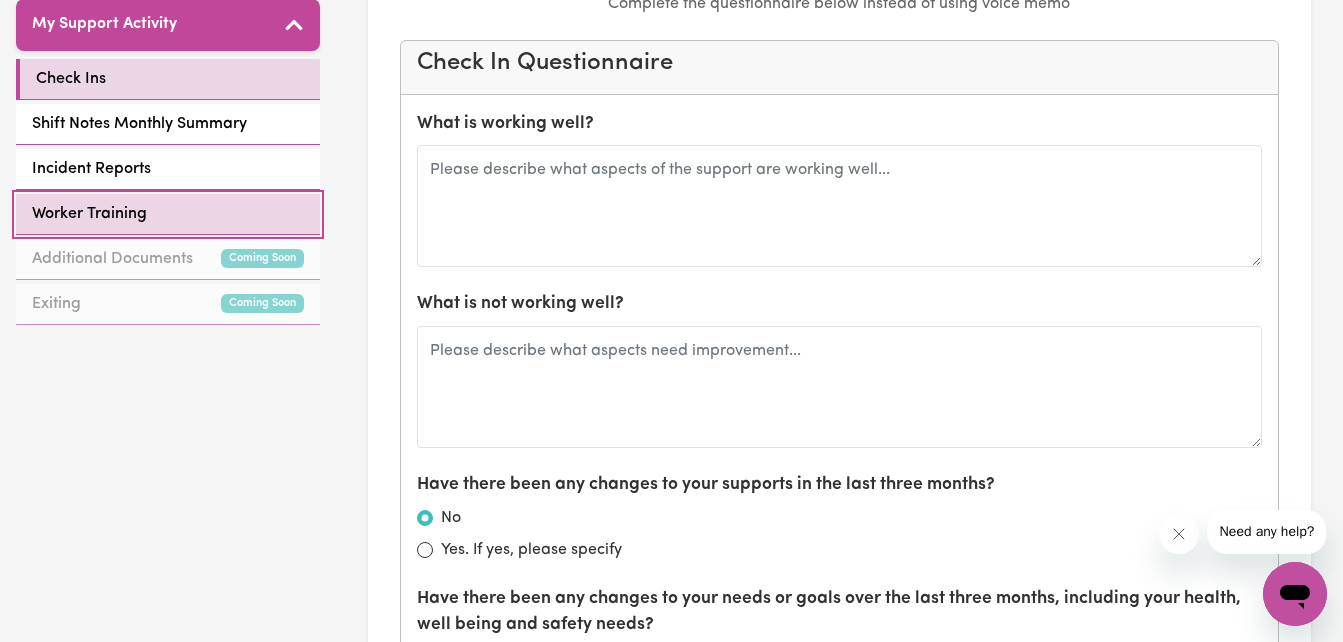 click on "Worker Training" at bounding box center (89, 214) 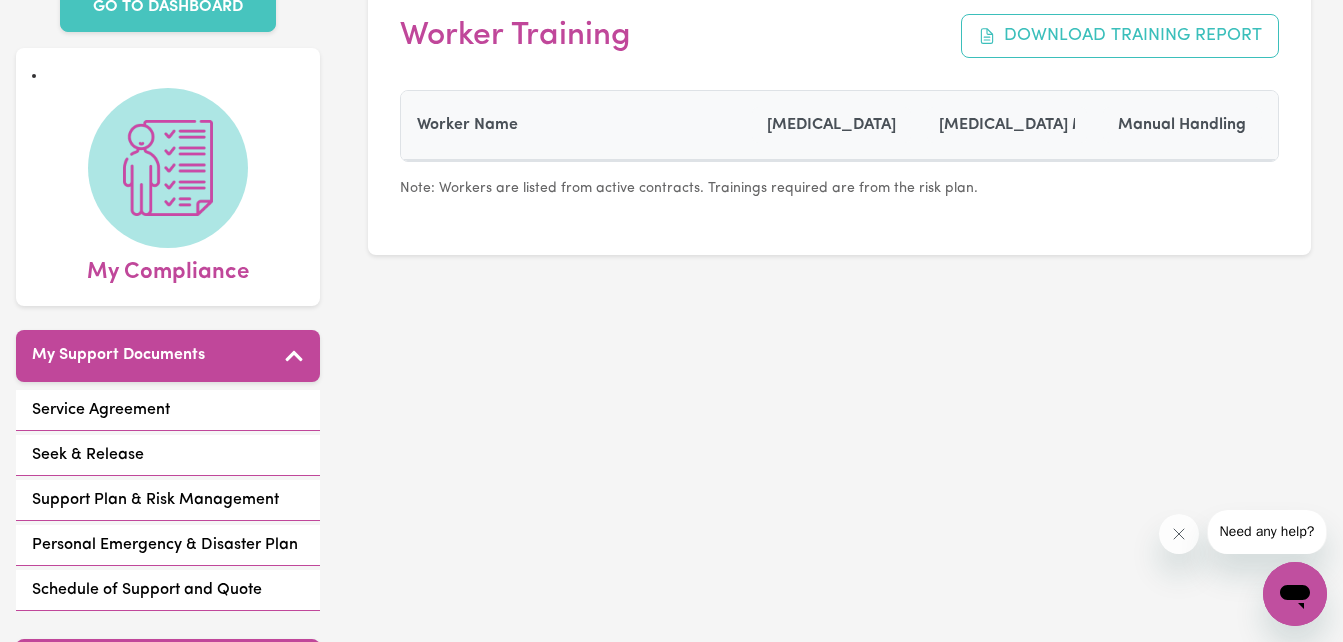 scroll, scrollTop: 160, scrollLeft: 0, axis: vertical 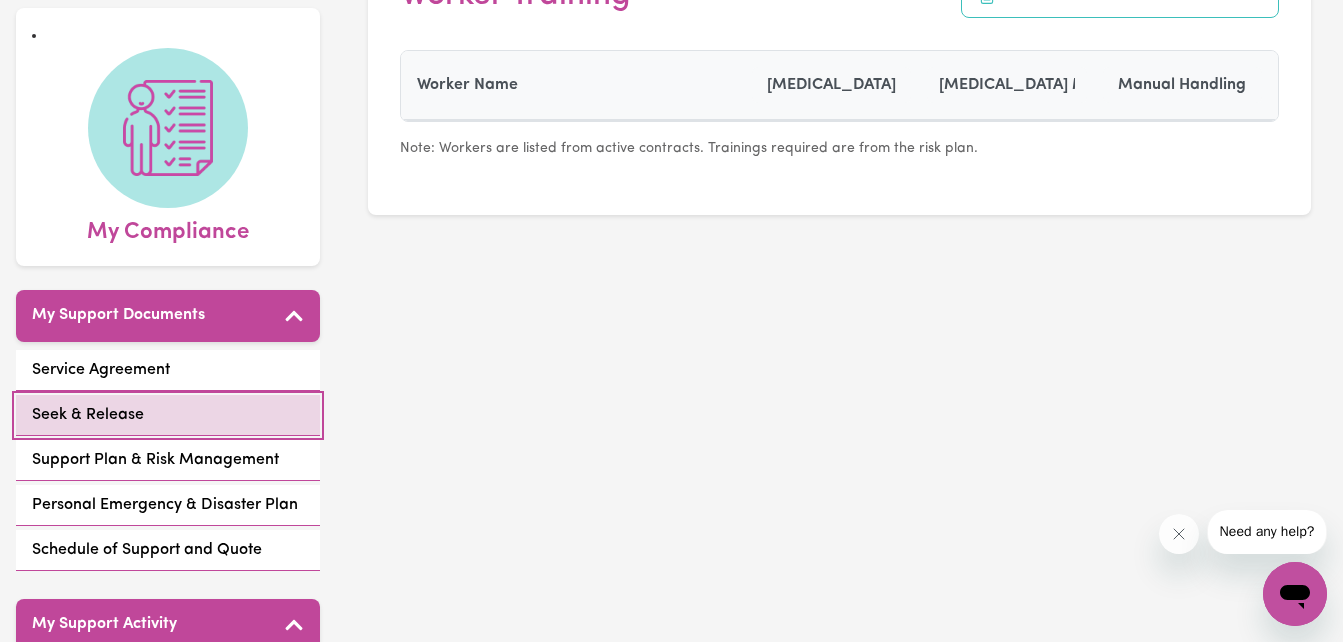 click on "Seek & Release" at bounding box center (168, 415) 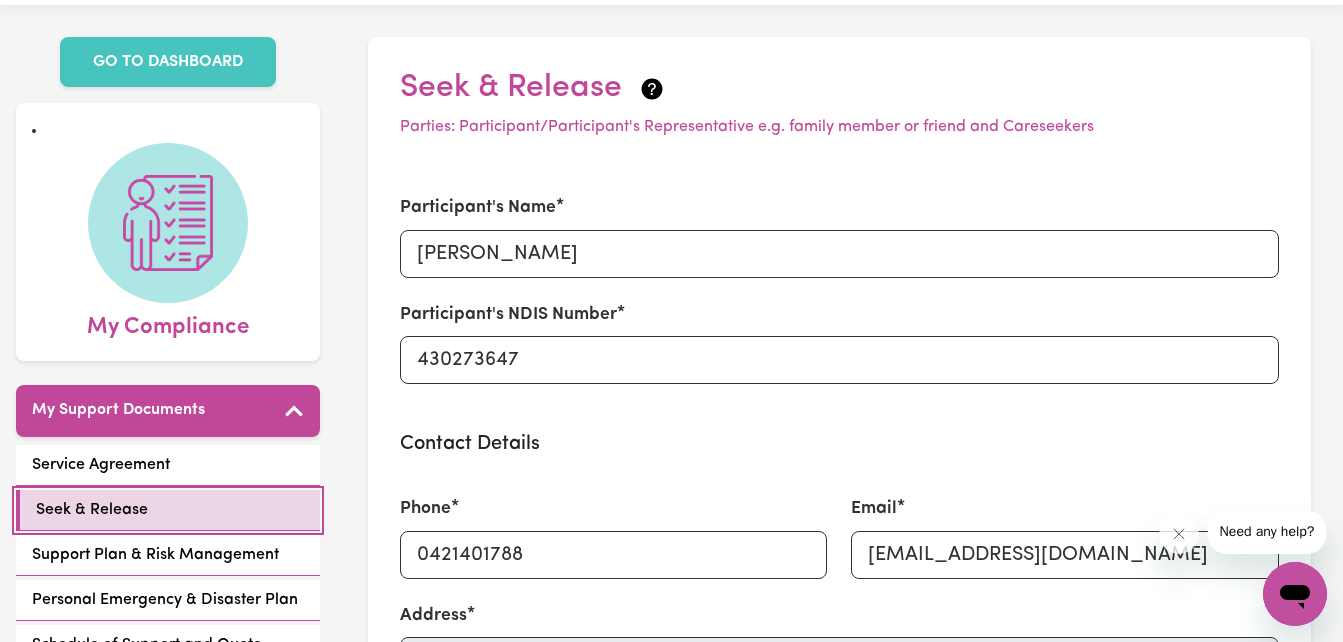 scroll, scrollTop: 0, scrollLeft: 0, axis: both 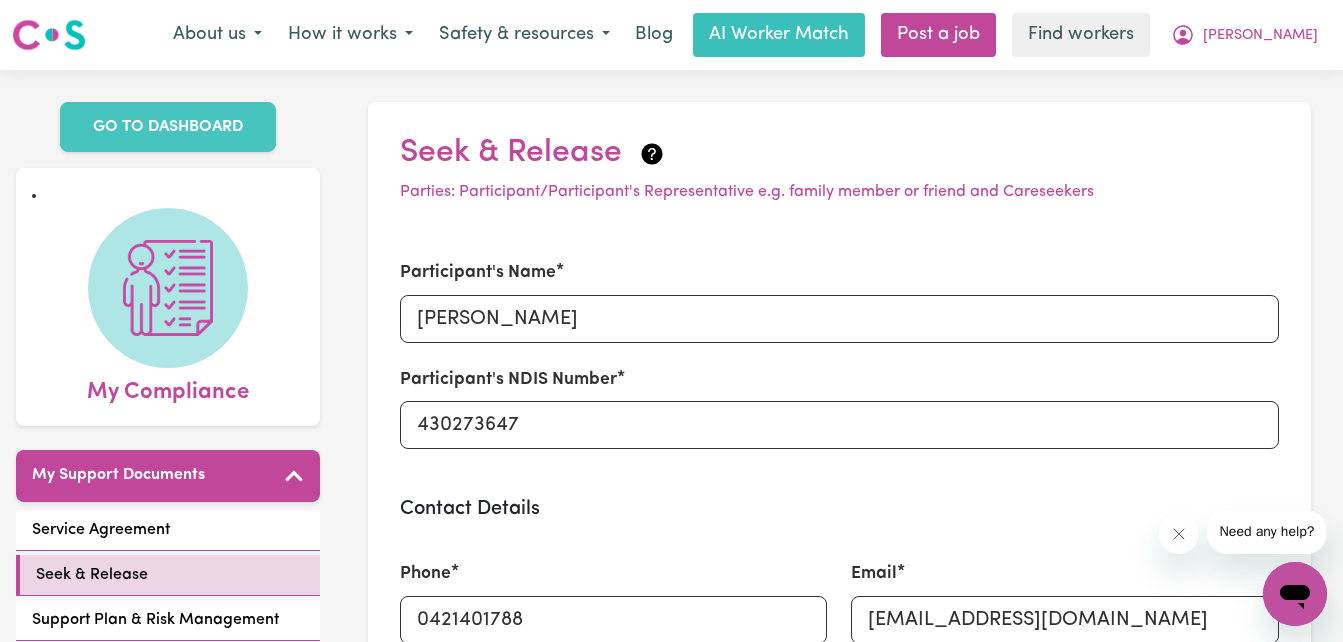 click on "My Compliance" at bounding box center (168, 389) 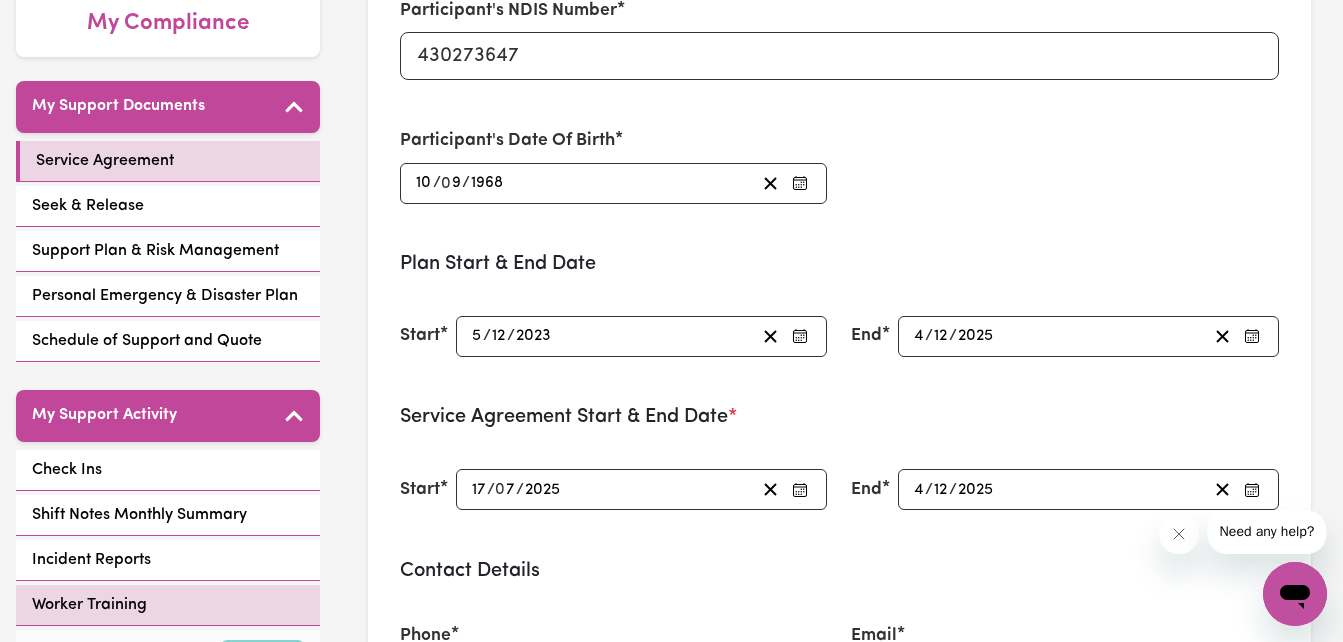 scroll, scrollTop: 360, scrollLeft: 0, axis: vertical 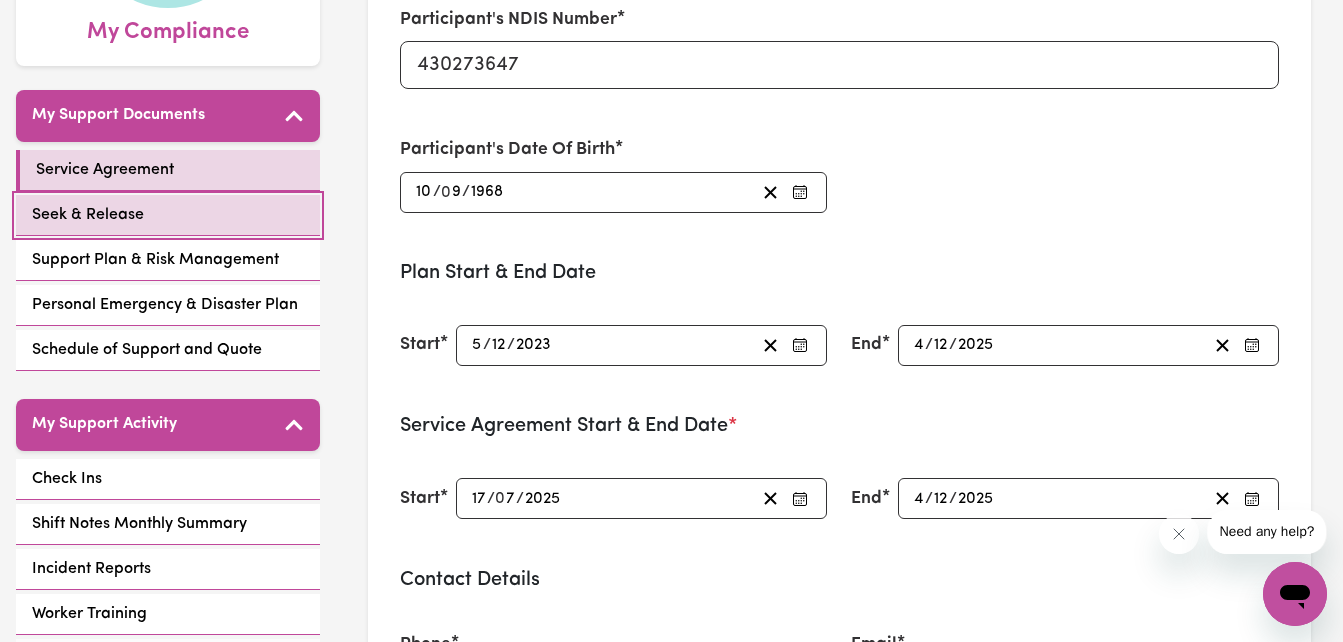 click on "Seek & Release" at bounding box center (88, 215) 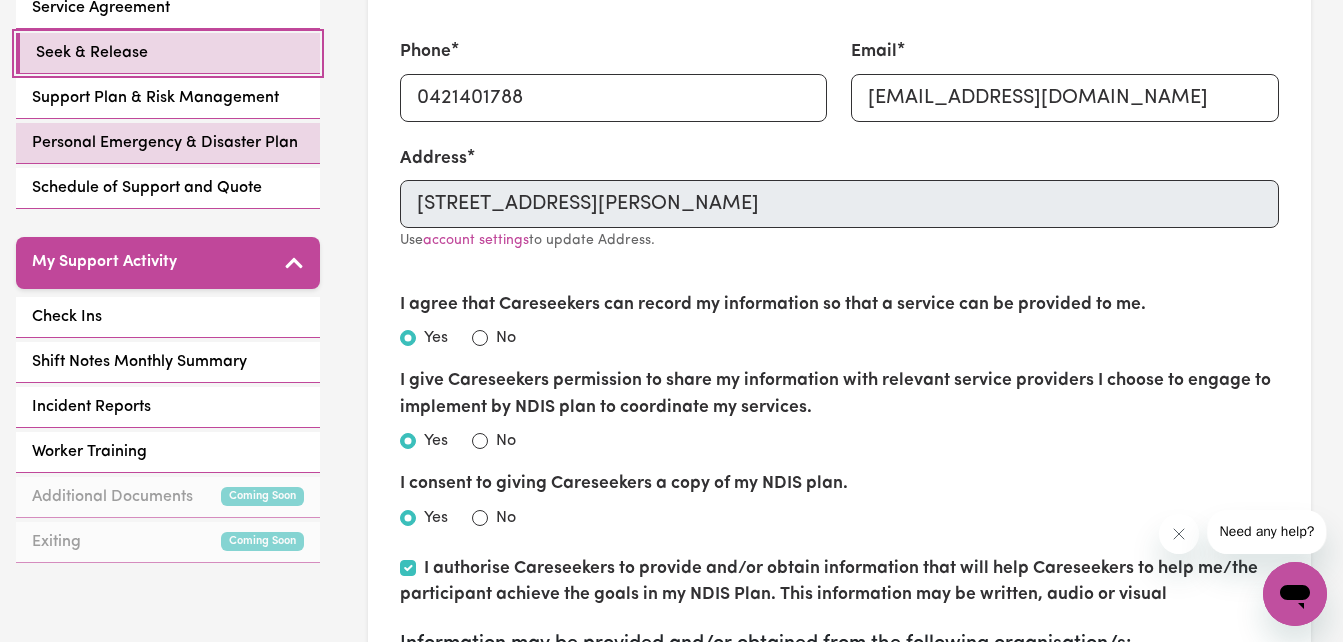 scroll, scrollTop: 520, scrollLeft: 0, axis: vertical 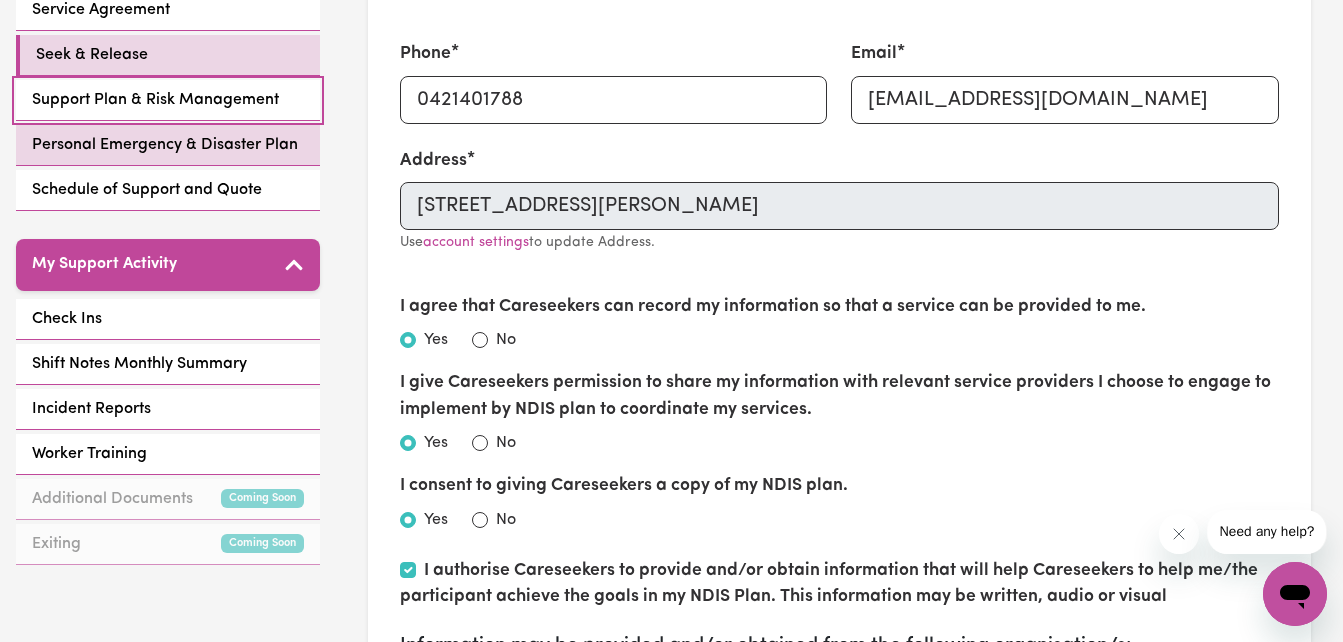 click on "Support Plan & Risk Management" at bounding box center [155, 100] 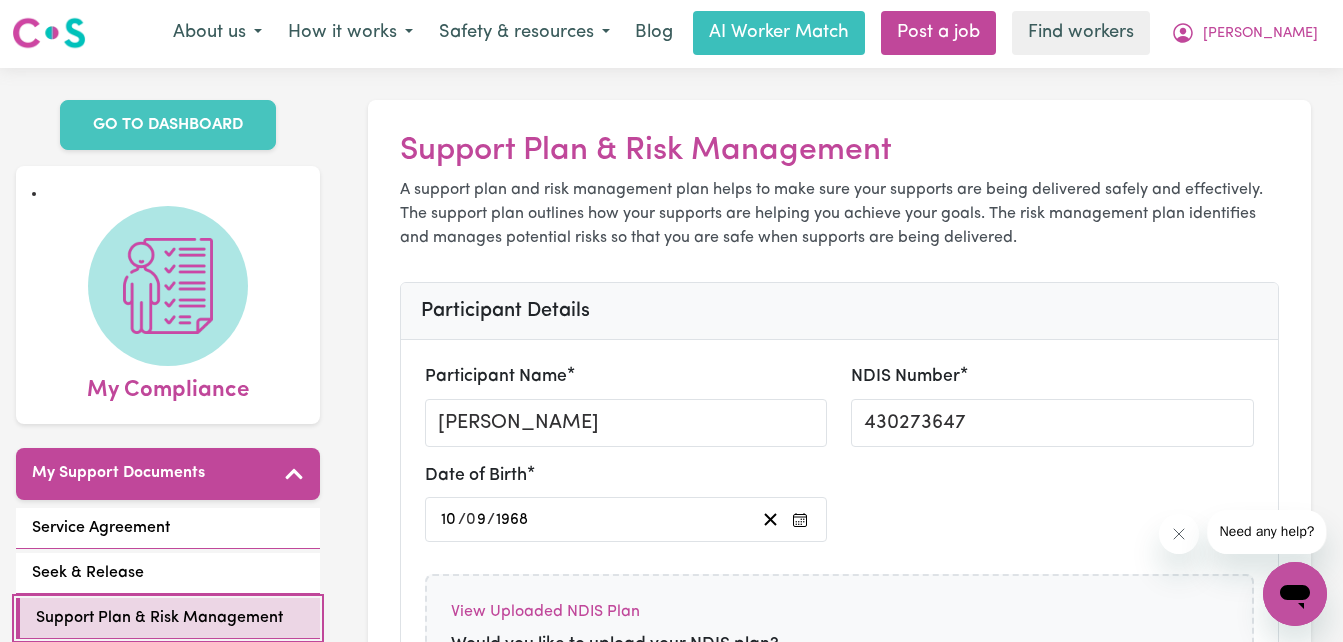 scroll, scrollTop: 0, scrollLeft: 0, axis: both 